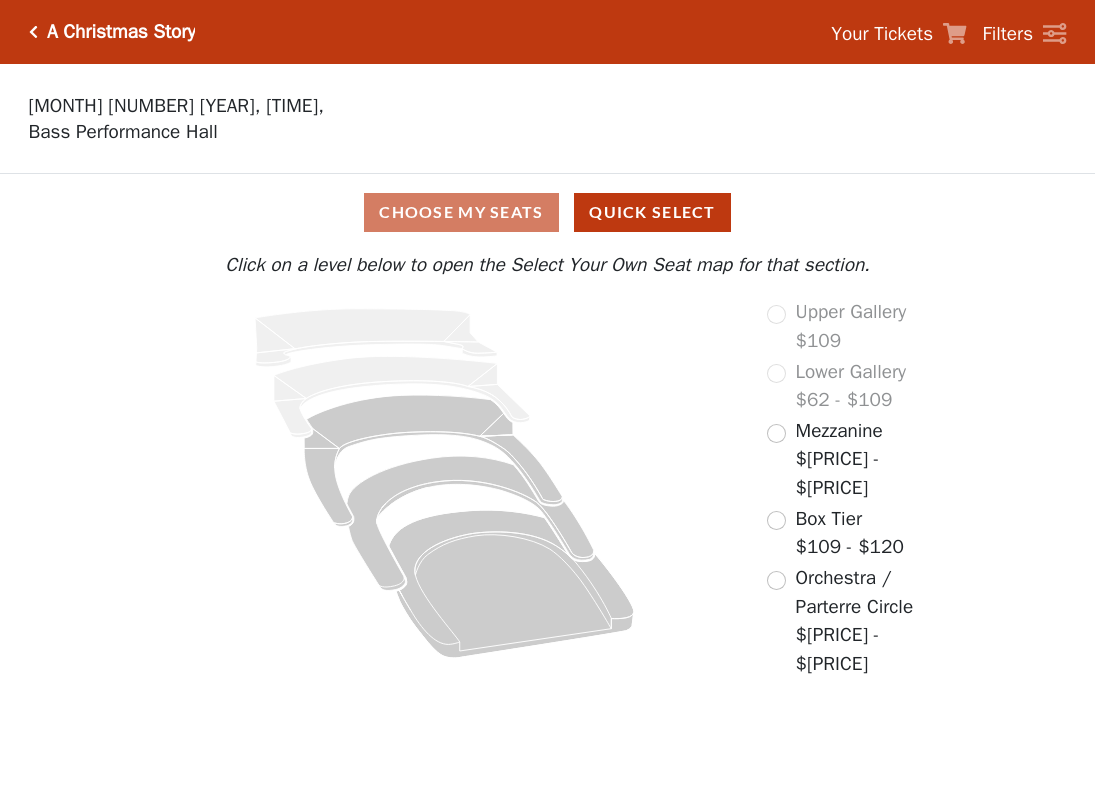 scroll, scrollTop: 0, scrollLeft: 0, axis: both 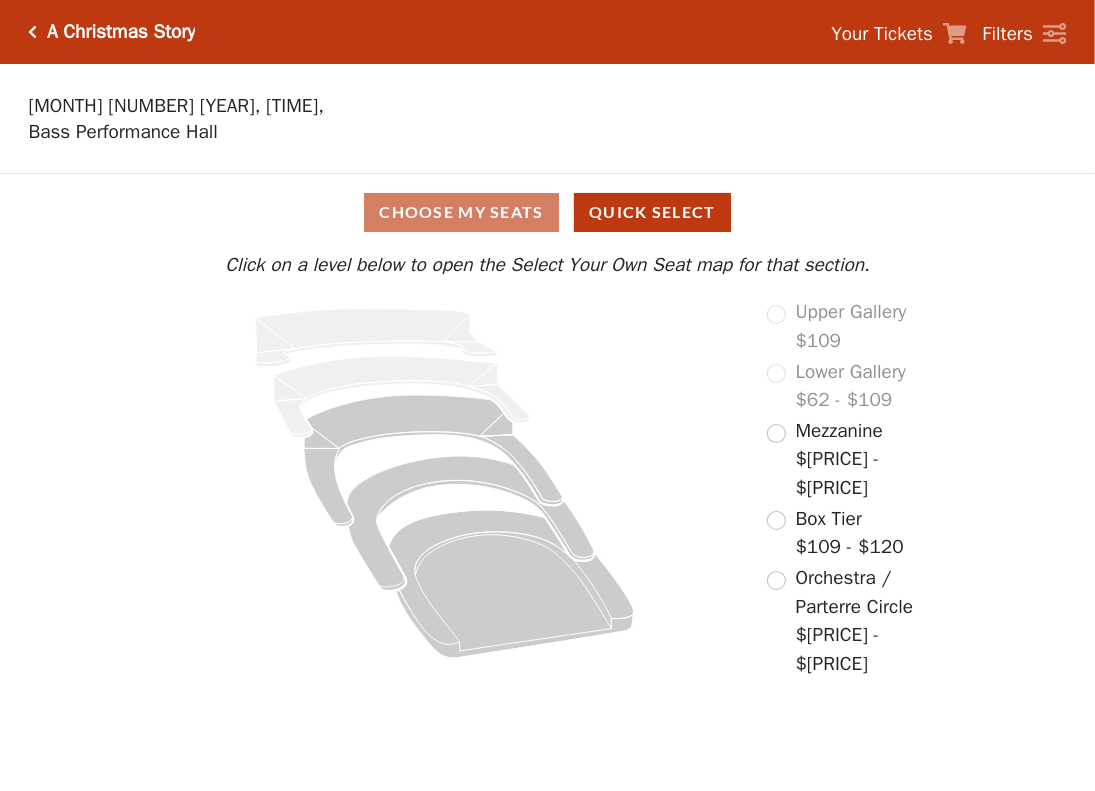 click on "Upper Gallery $[PRICE]
Lower Gallery $[PRICE] - $[PRICE]
Mezzanine $[PRICE] - $[PRICE]
Box Tier $[PRICE] - $[PRICE]
Orchestra / Parterre Circle $[PRICE] - $[PRICE]" at bounding box center [547, 427] 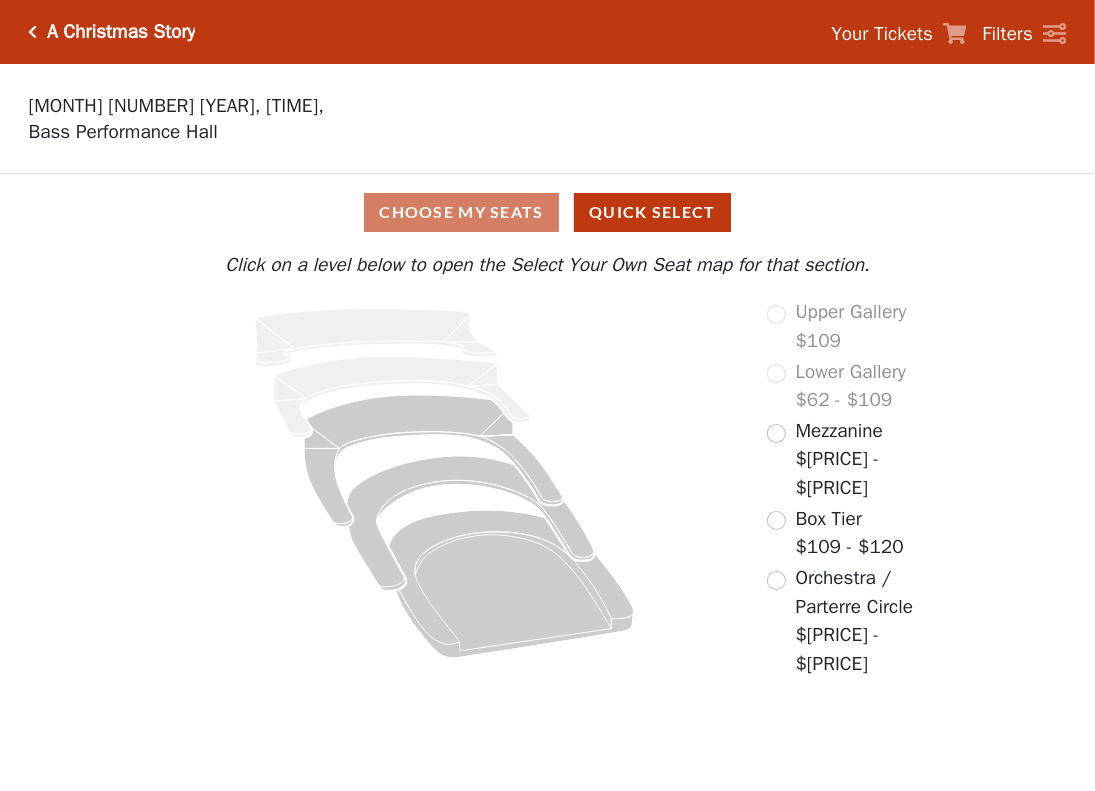 click on "Mezzanine" at bounding box center (839, 431) 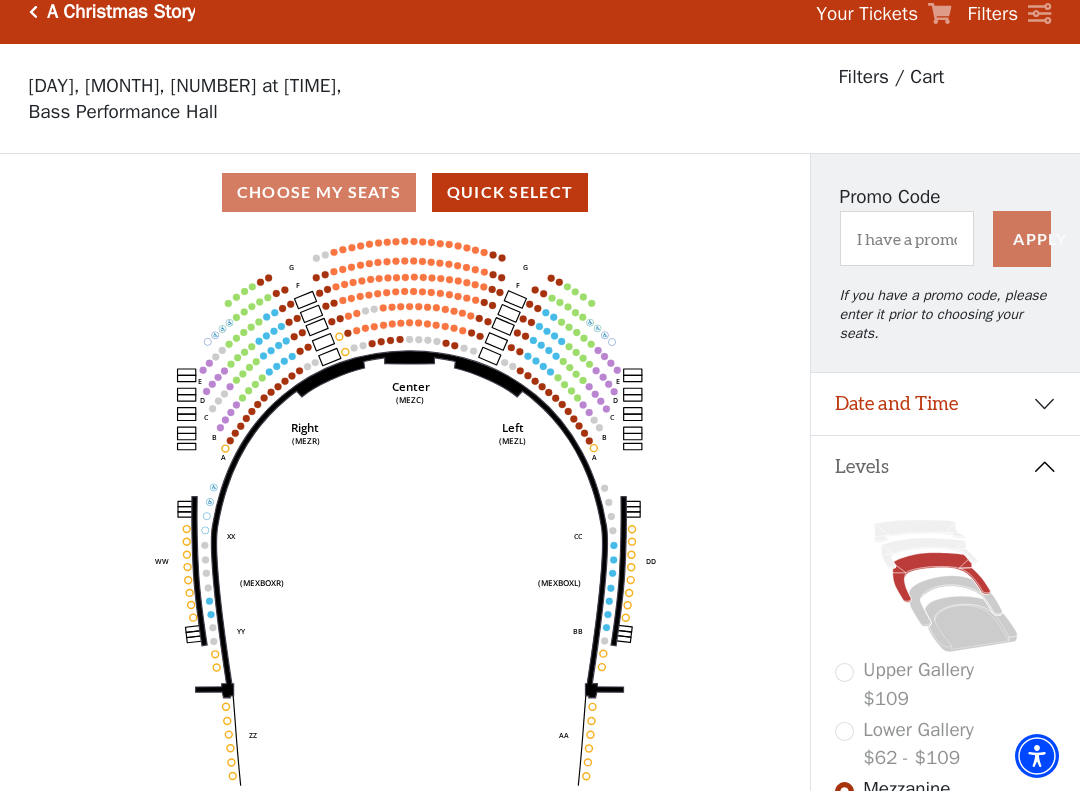 scroll, scrollTop: 0, scrollLeft: 0, axis: both 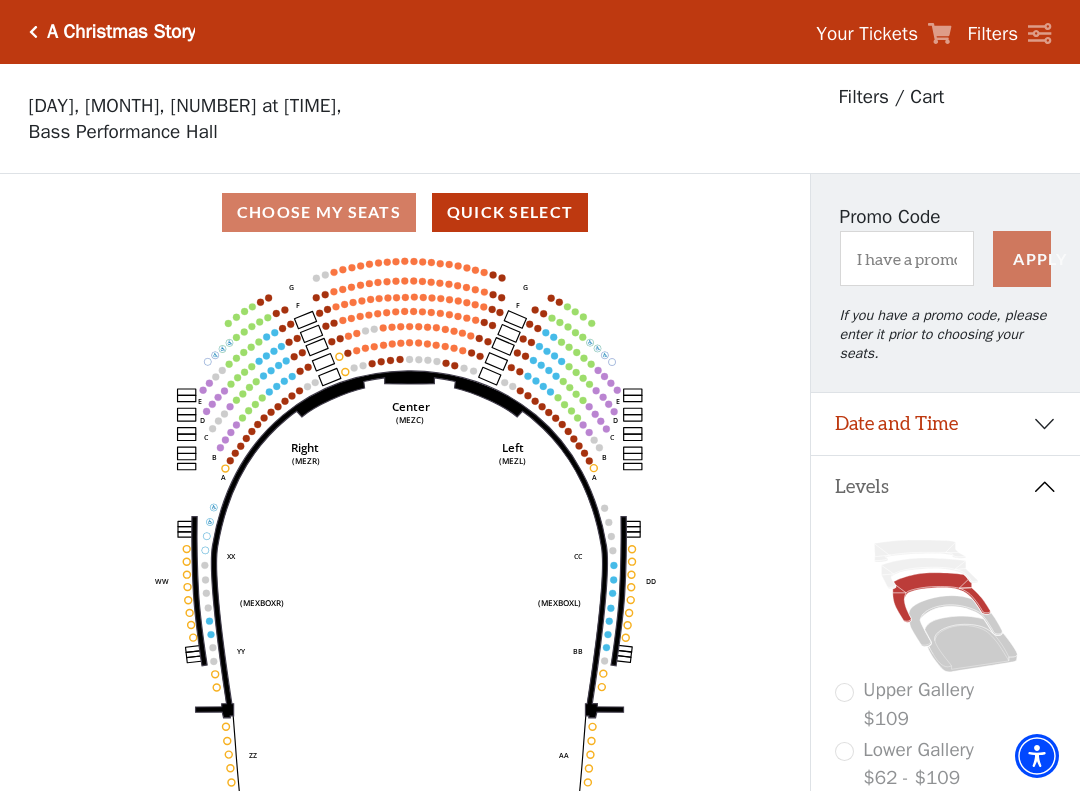 click on "Choose My Seats
Quick Select" at bounding box center [405, 212] 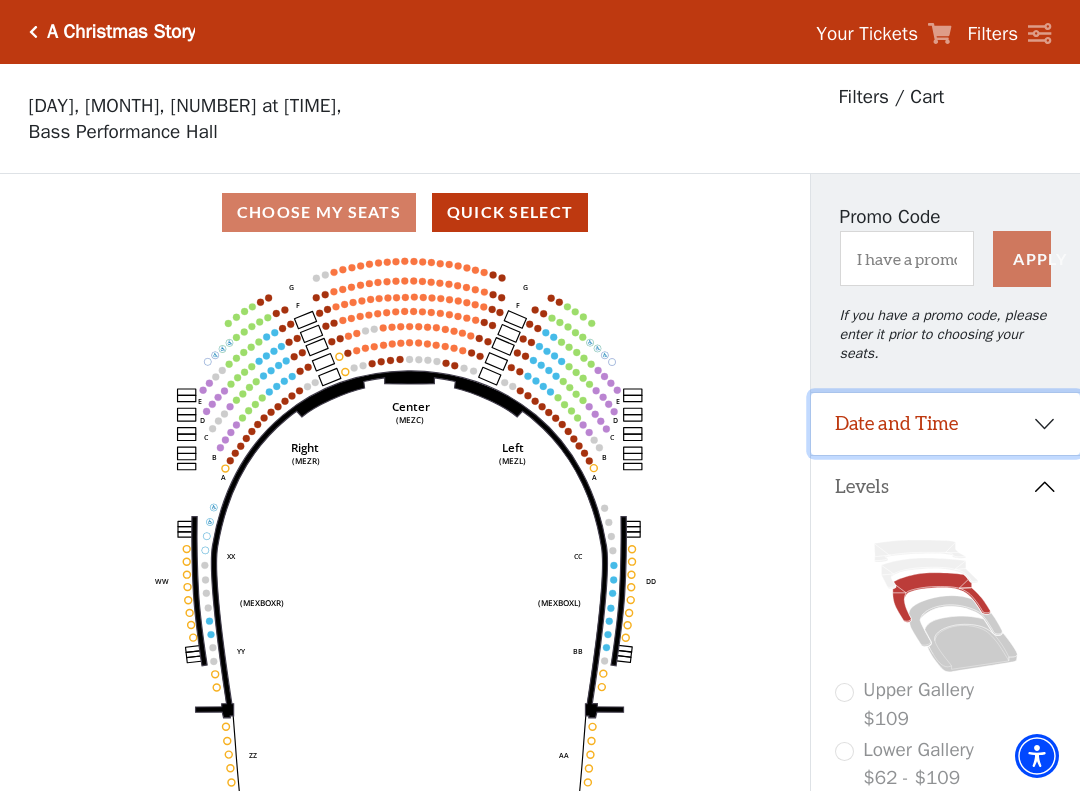 click on "Date and Time" at bounding box center [945, 424] 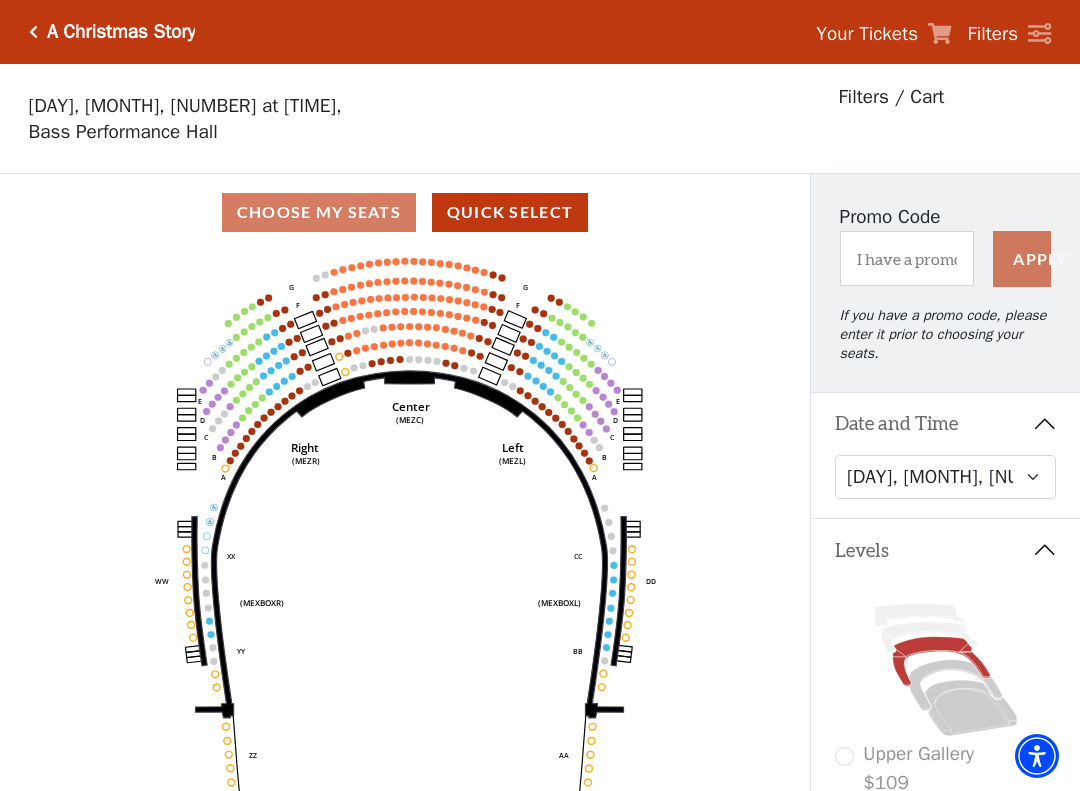 click on "Date and Time" at bounding box center (945, 424) 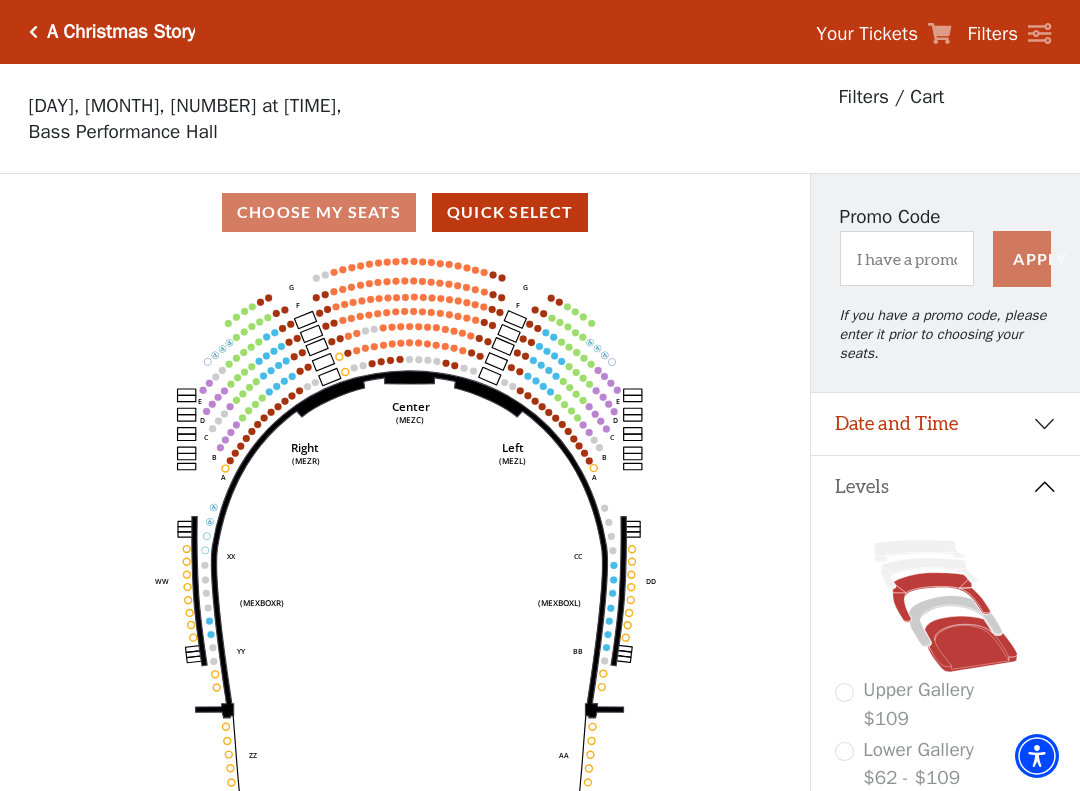 click at bounding box center (970, 644) 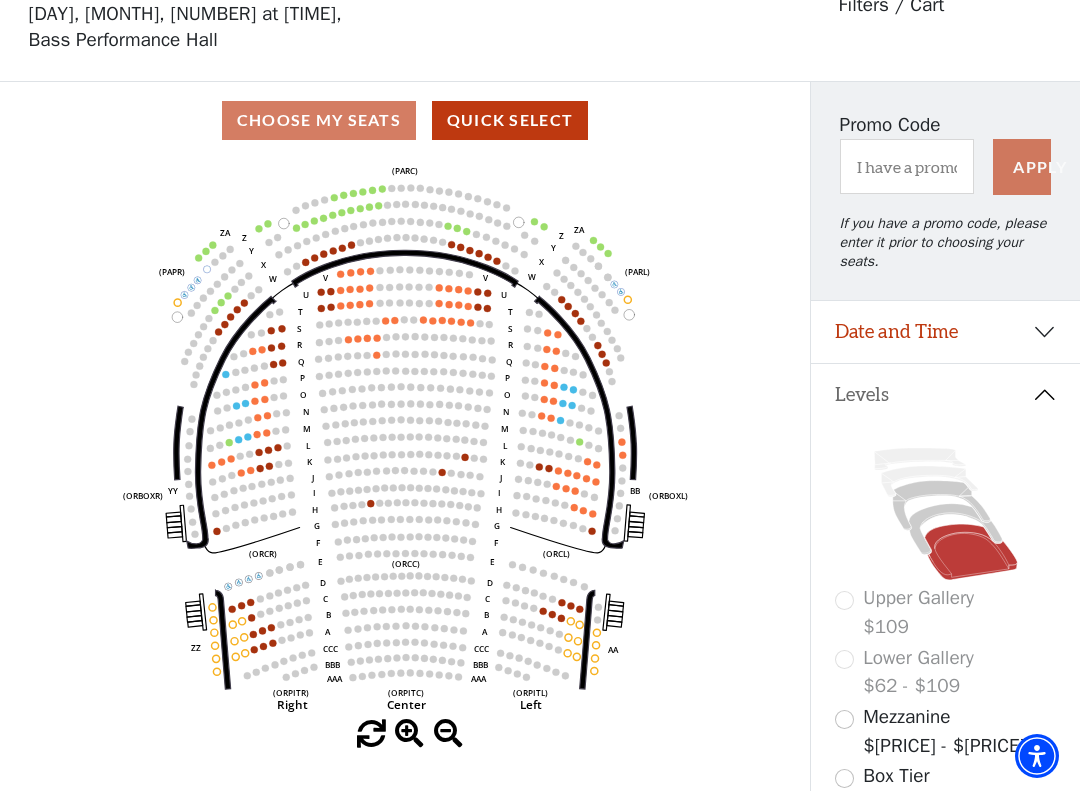 scroll, scrollTop: 104, scrollLeft: 0, axis: vertical 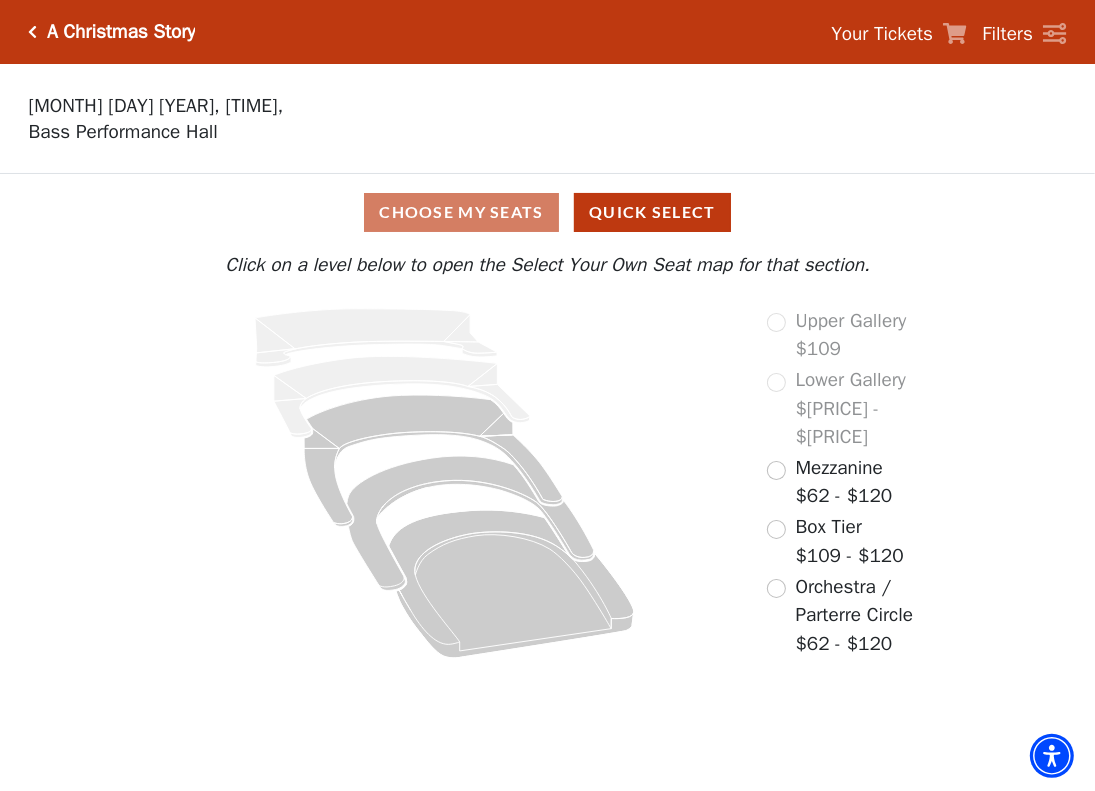 drag, startPoint x: 1091, startPoint y: 323, endPoint x: 1091, endPoint y: 348, distance: 25 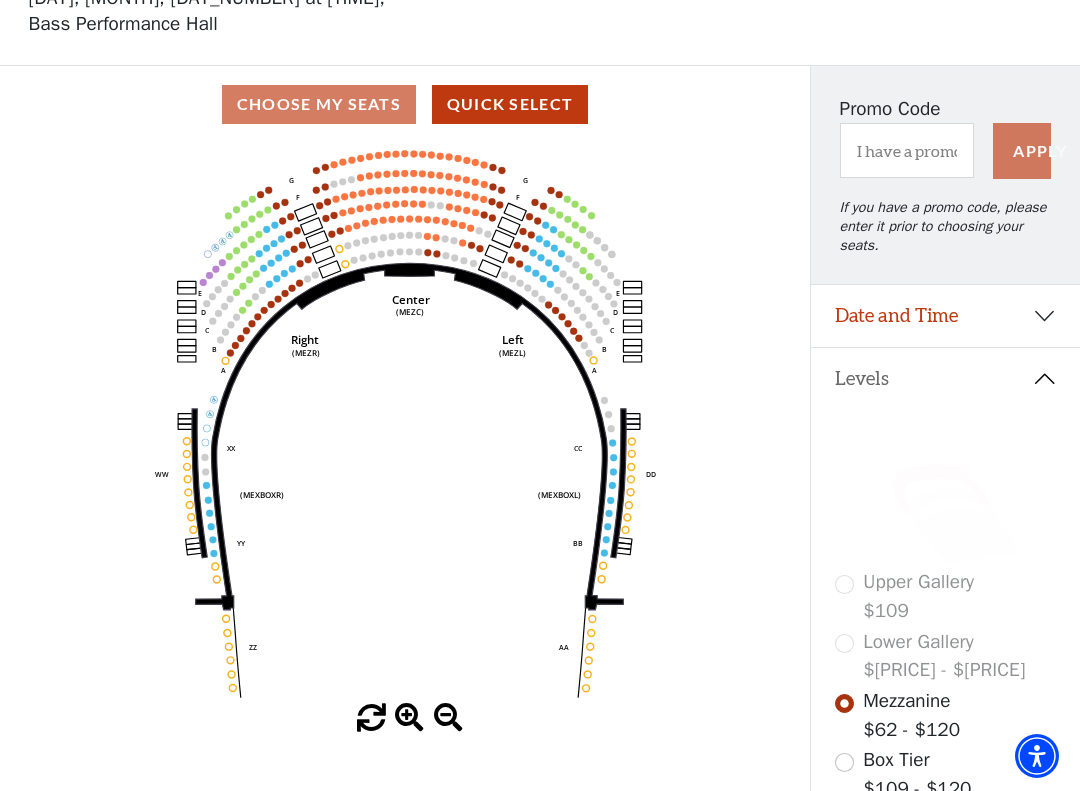 scroll, scrollTop: 128, scrollLeft: 0, axis: vertical 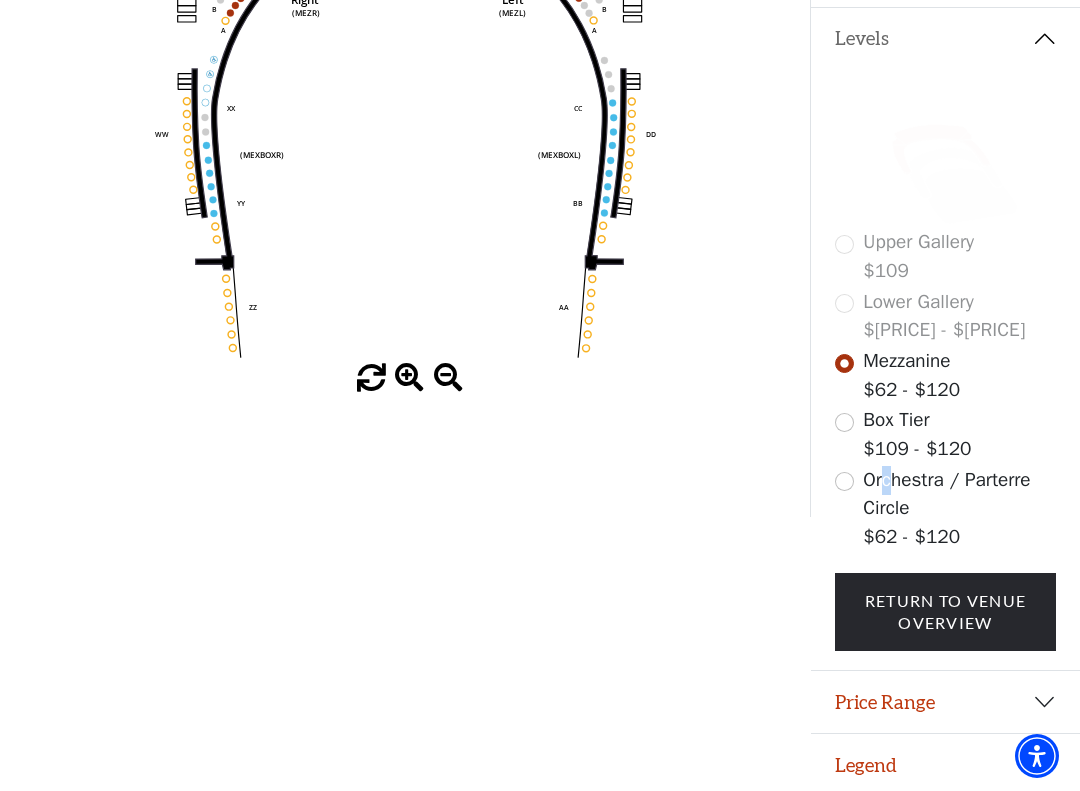 click on "Orchestra / Parterre Circle" at bounding box center (946, 494) 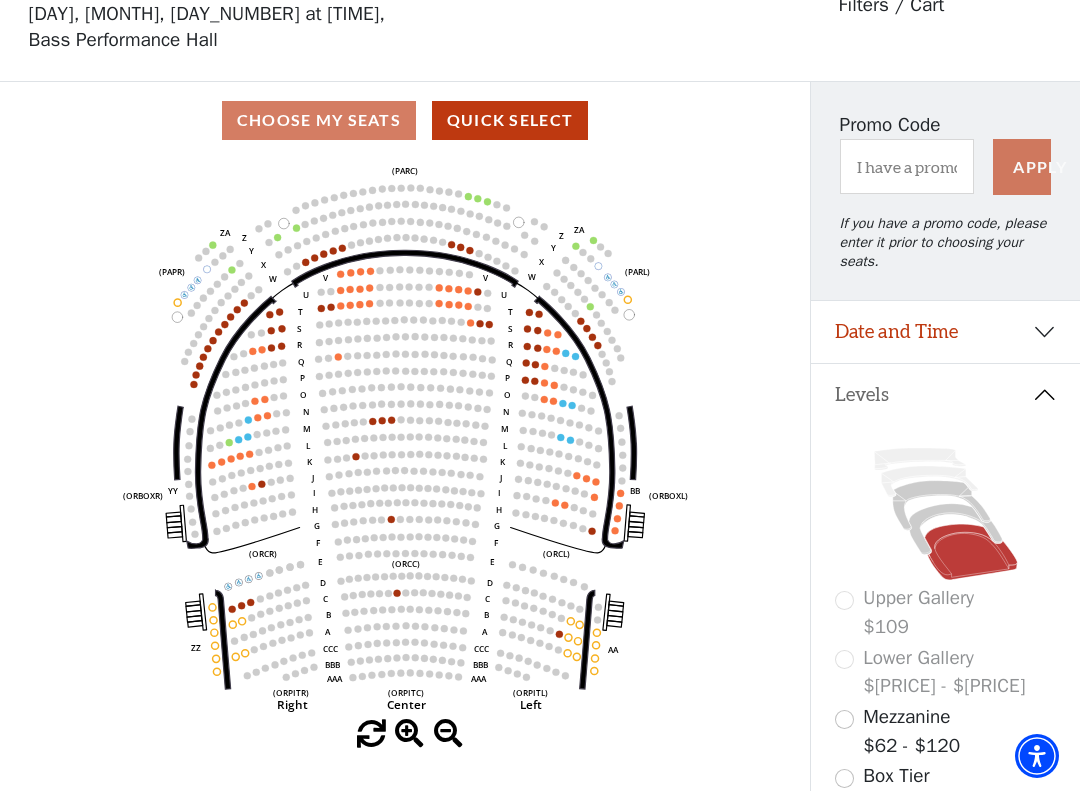 scroll, scrollTop: 92, scrollLeft: 0, axis: vertical 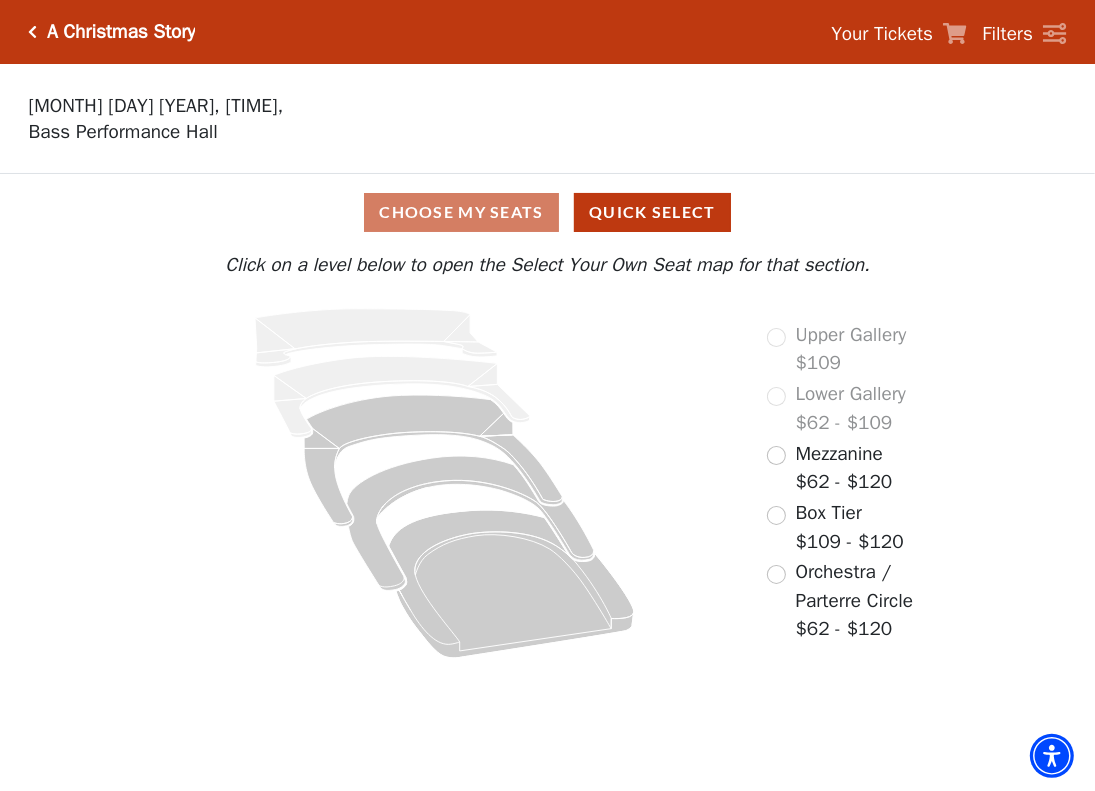 drag, startPoint x: 1091, startPoint y: 415, endPoint x: 1091, endPoint y: 391, distance: 24 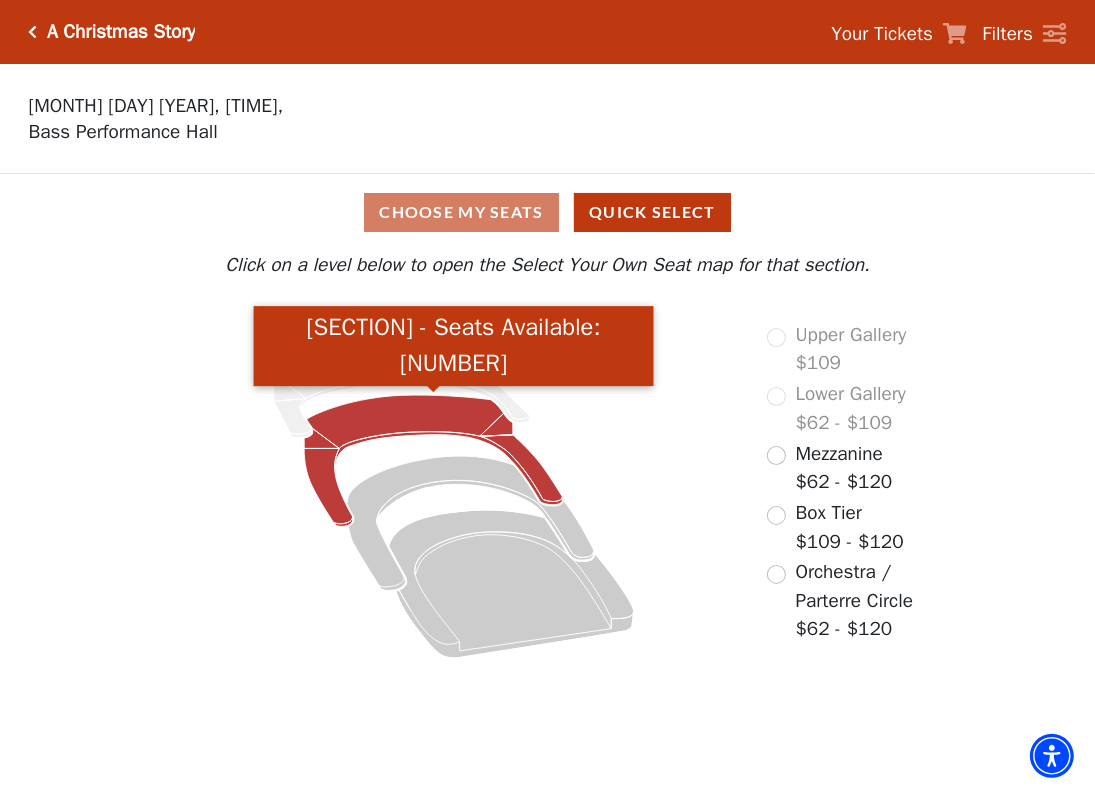 click at bounding box center [433, 460] 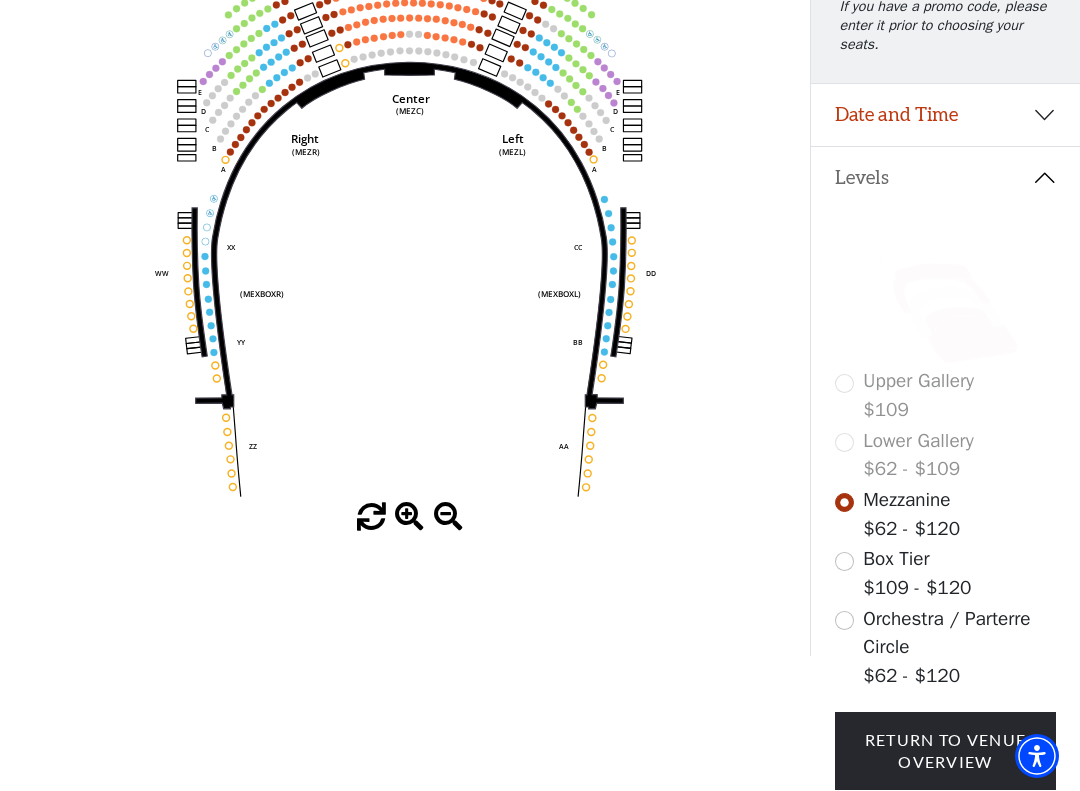 scroll, scrollTop: 9, scrollLeft: 0, axis: vertical 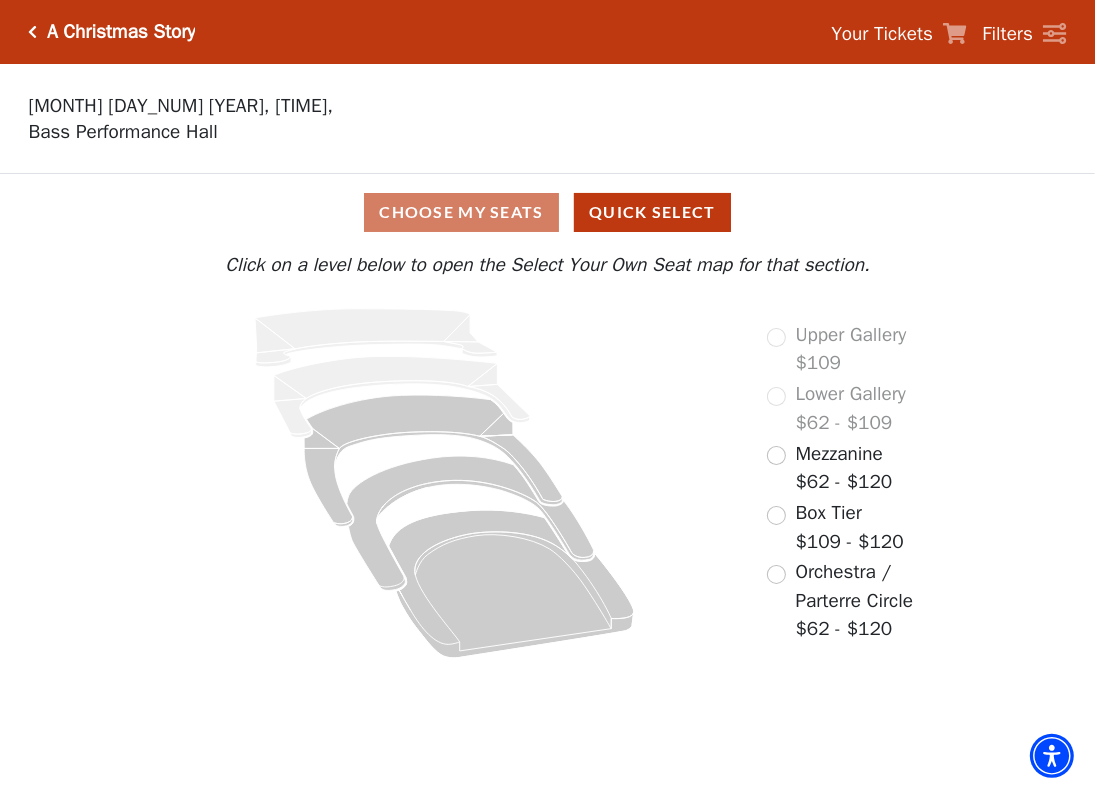 drag, startPoint x: 1091, startPoint y: 301, endPoint x: 1044, endPoint y: 300, distance: 47.010635 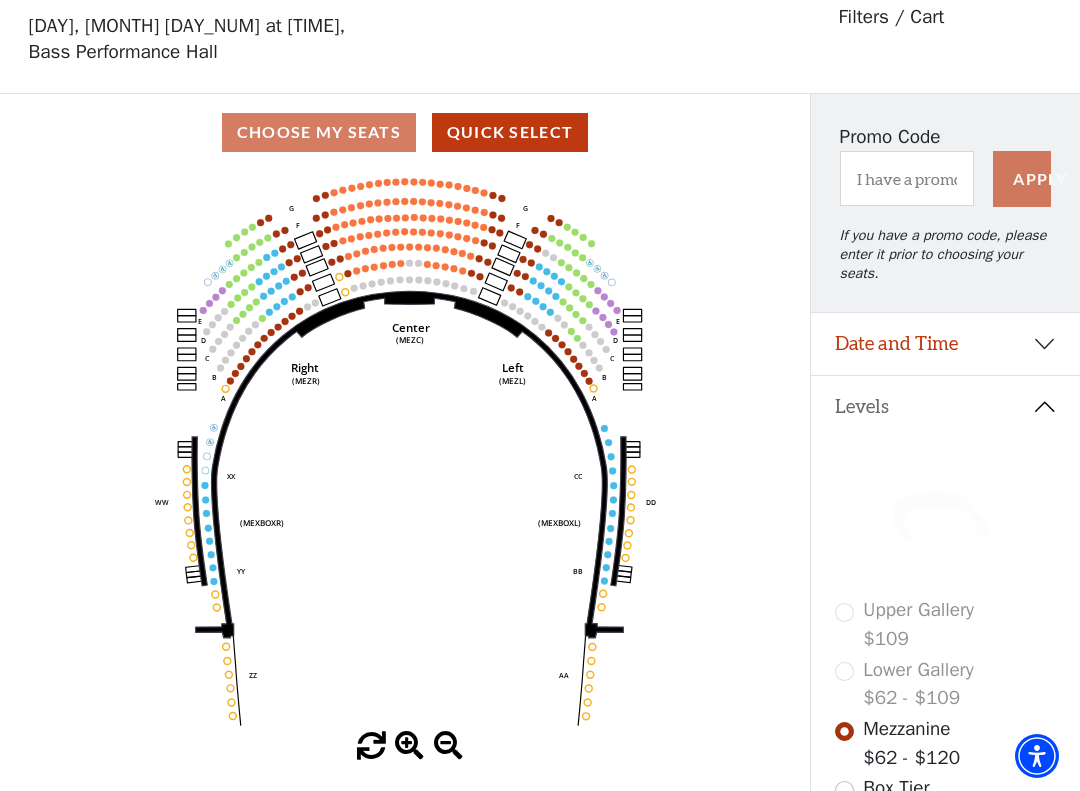scroll, scrollTop: 92, scrollLeft: 0, axis: vertical 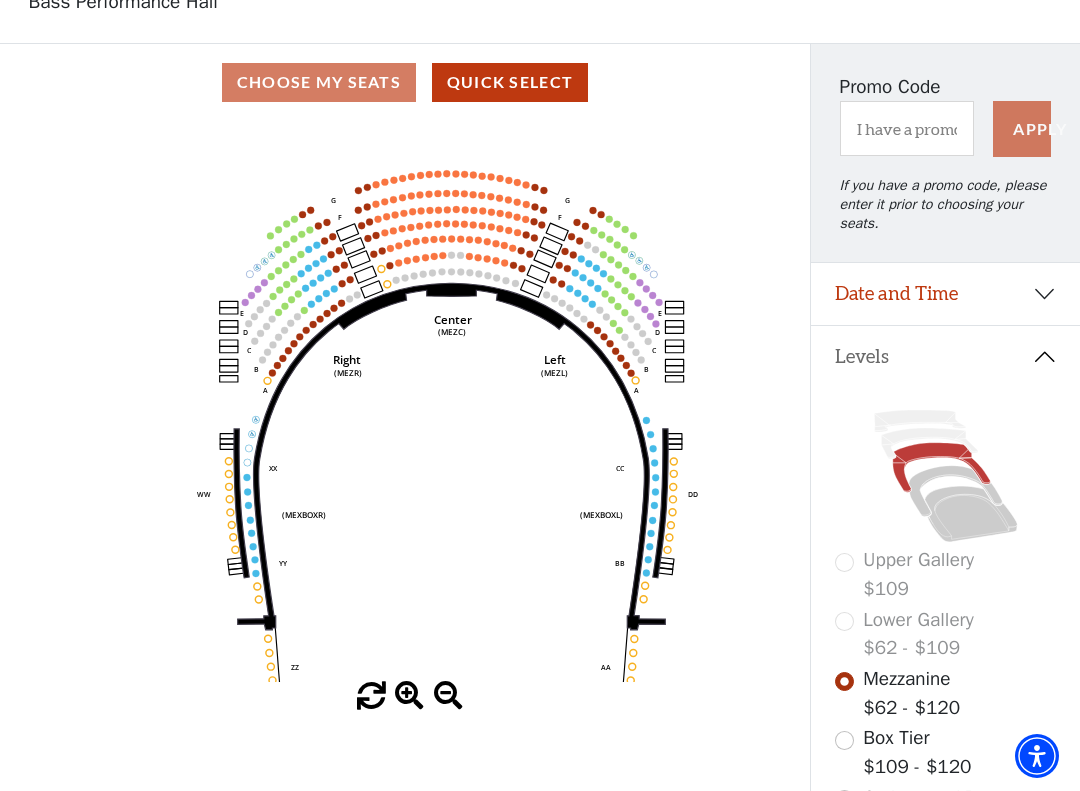 drag, startPoint x: 411, startPoint y: 443, endPoint x: 440, endPoint y: 471, distance: 40.311287 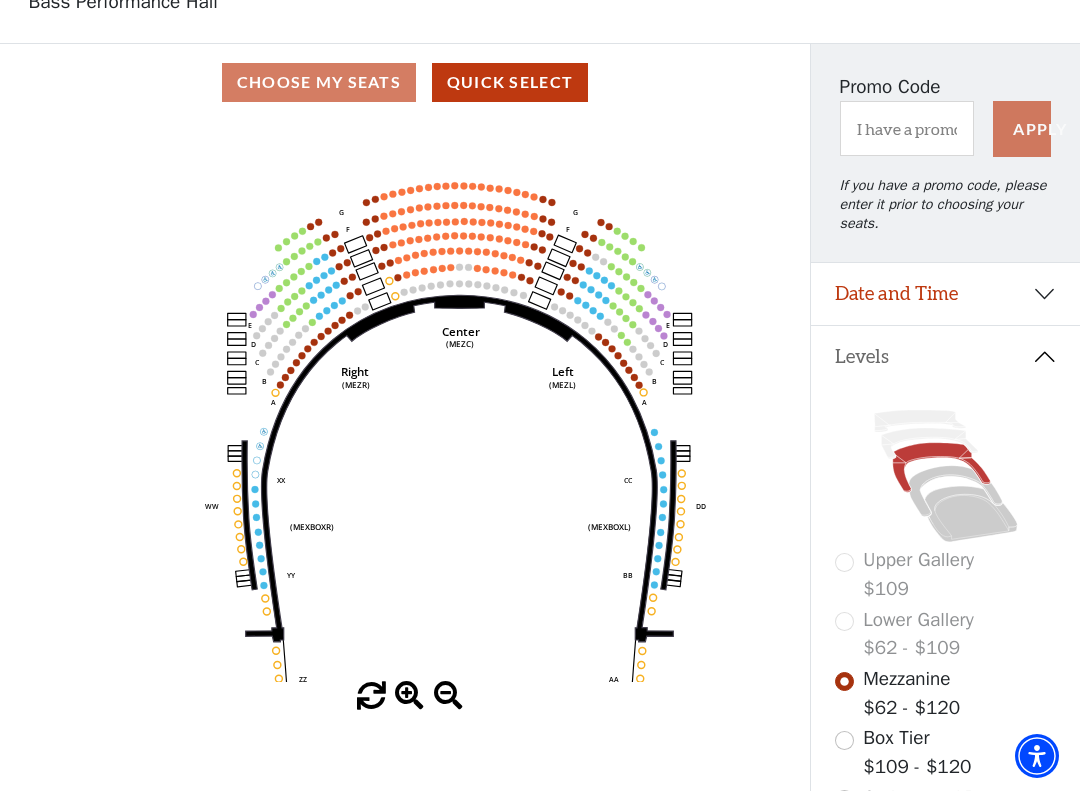 scroll, scrollTop: 148, scrollLeft: 0, axis: vertical 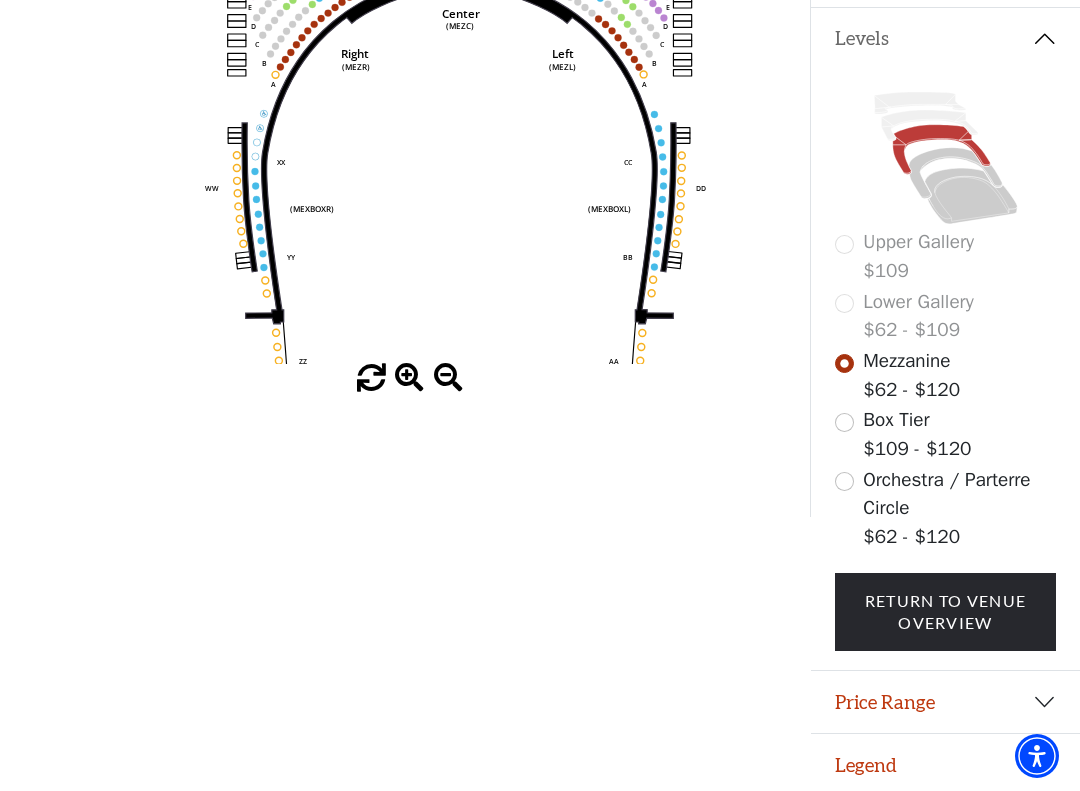 click on "Orchestra / Parterre Circle" at bounding box center [946, 494] 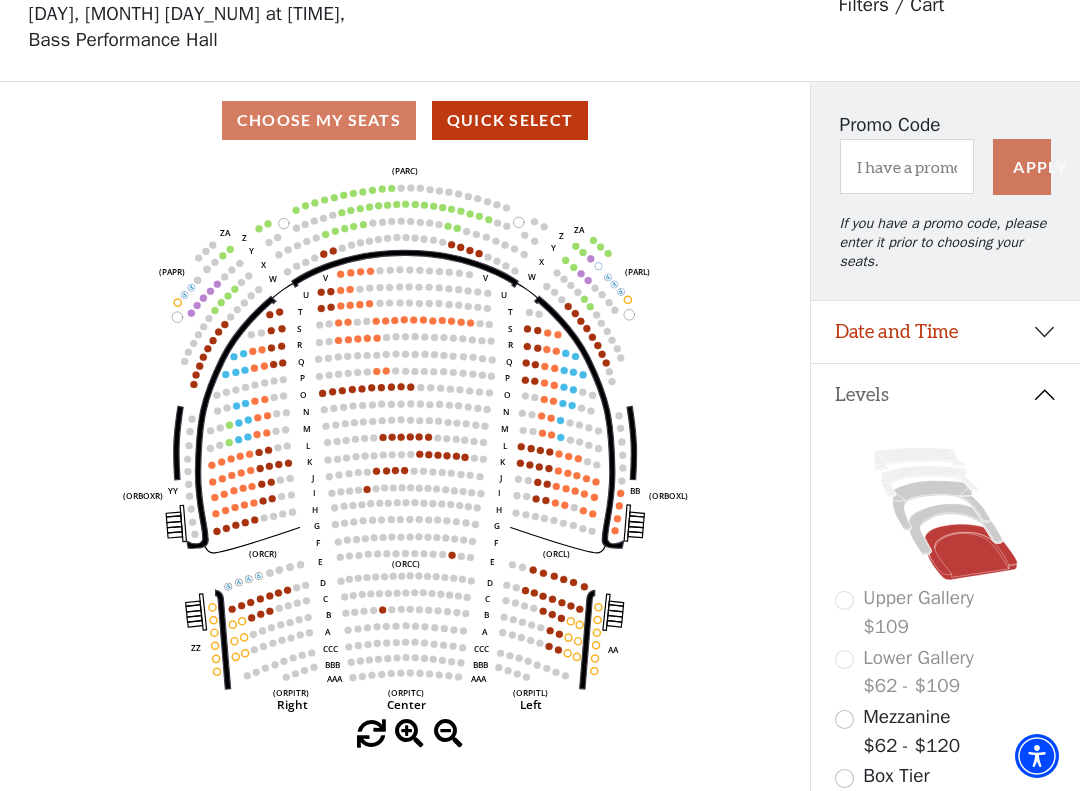 scroll, scrollTop: 92, scrollLeft: 0, axis: vertical 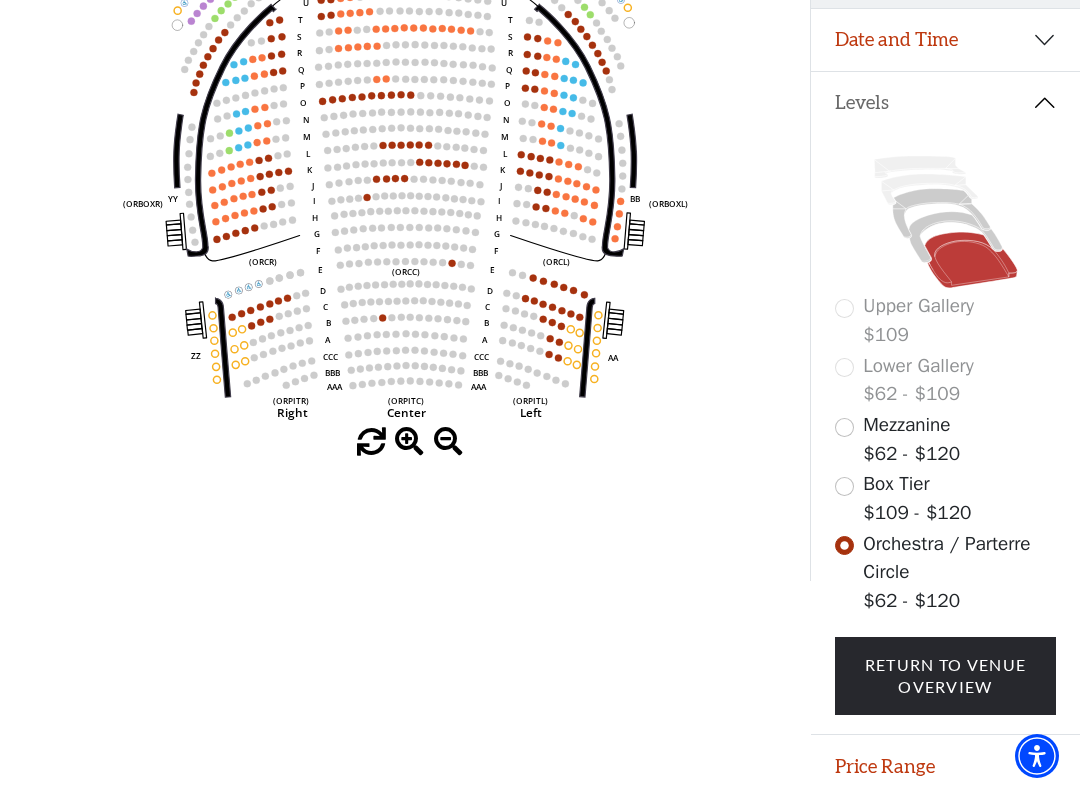 click on "Orchestra / Parterre Circle" at bounding box center [946, 558] 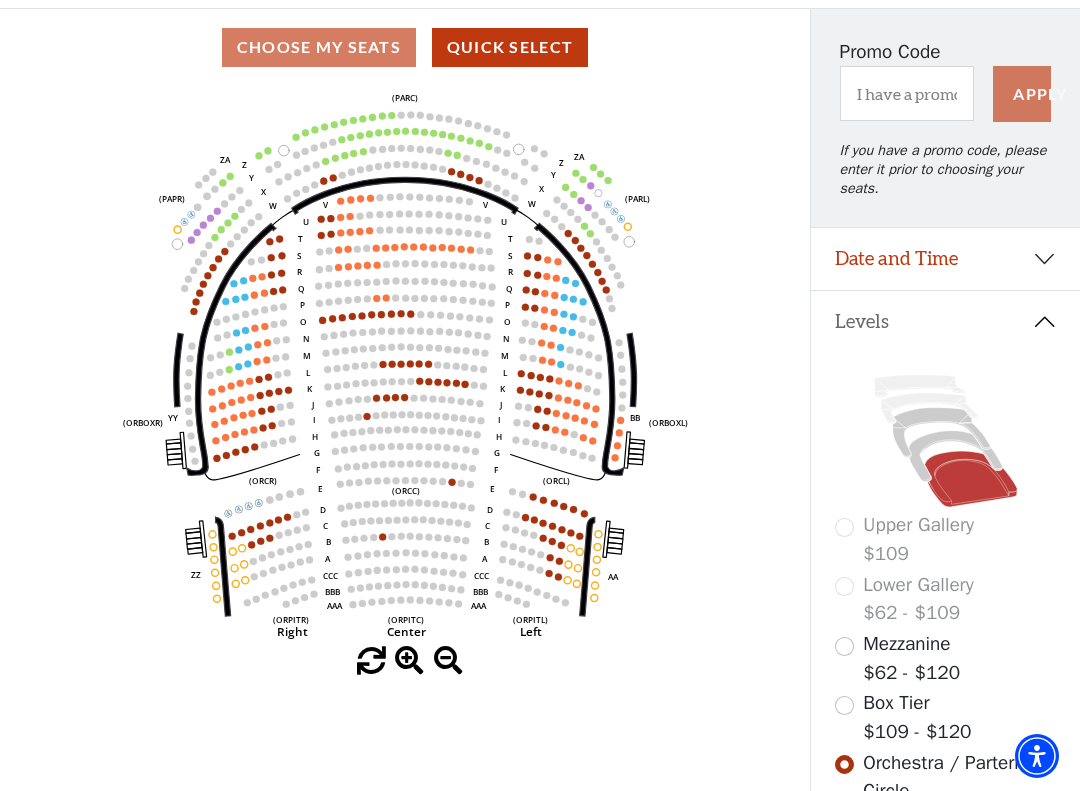 scroll, scrollTop: 0, scrollLeft: 0, axis: both 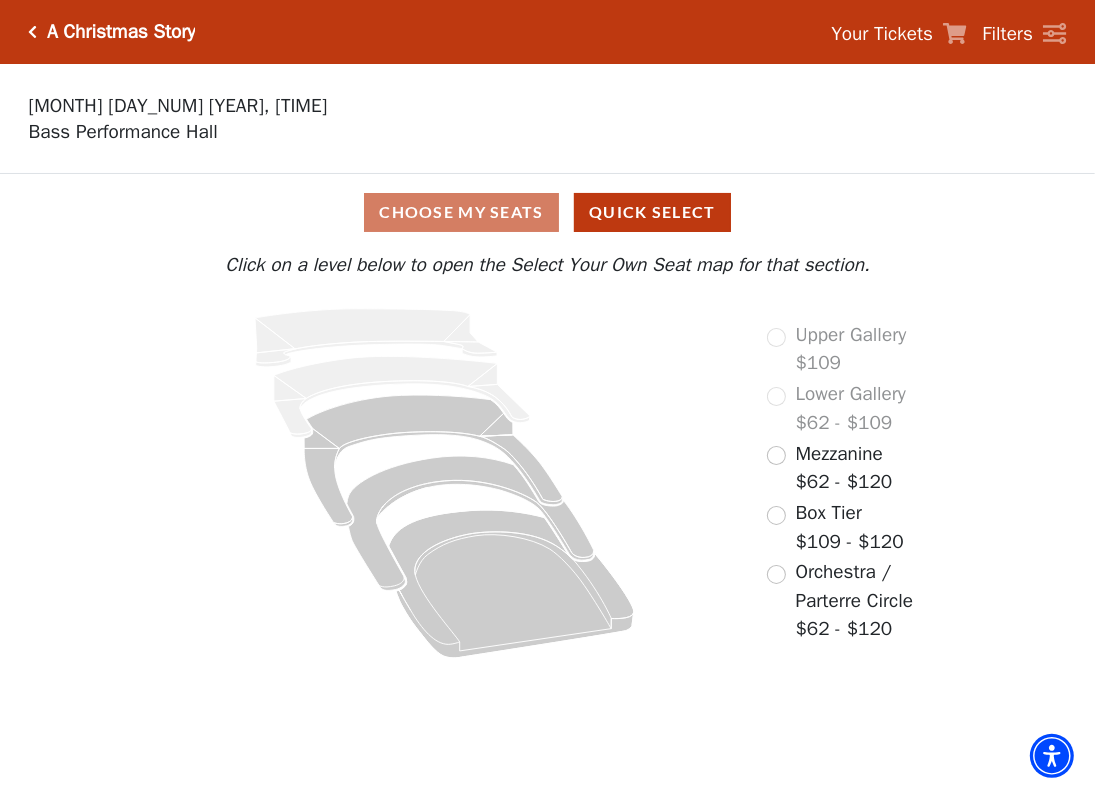 drag, startPoint x: 1091, startPoint y: 185, endPoint x: 1072, endPoint y: 172, distance: 23.021729 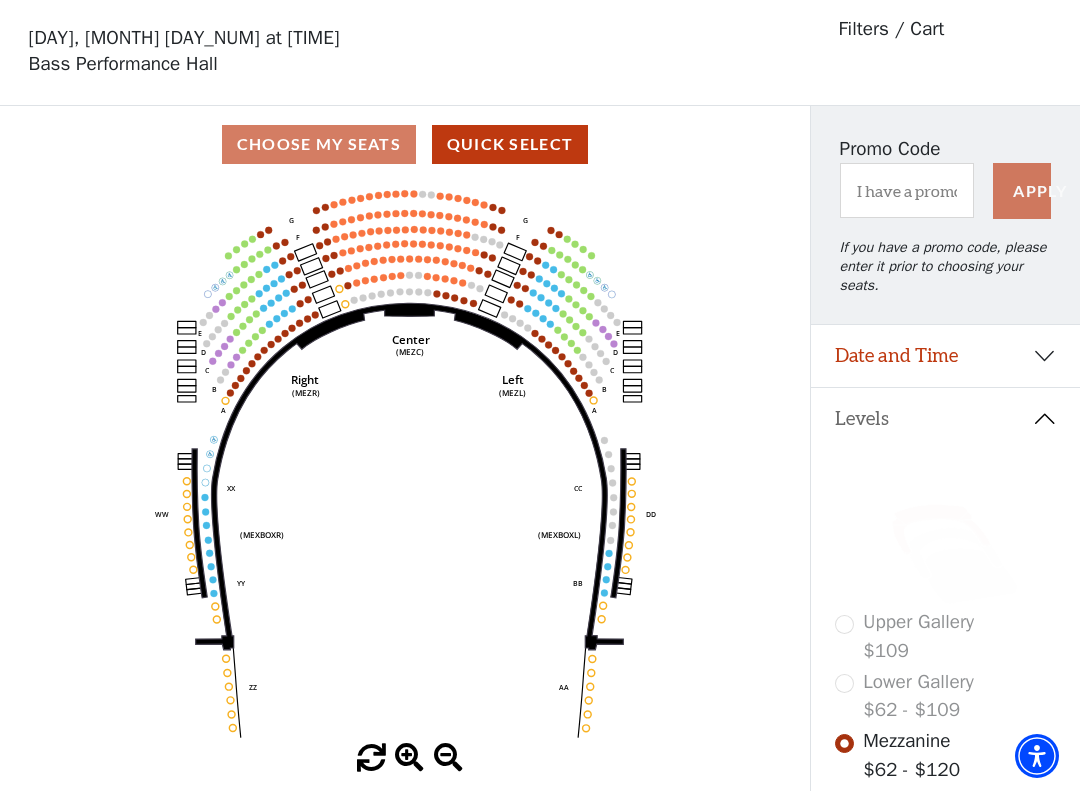 scroll, scrollTop: 92, scrollLeft: 0, axis: vertical 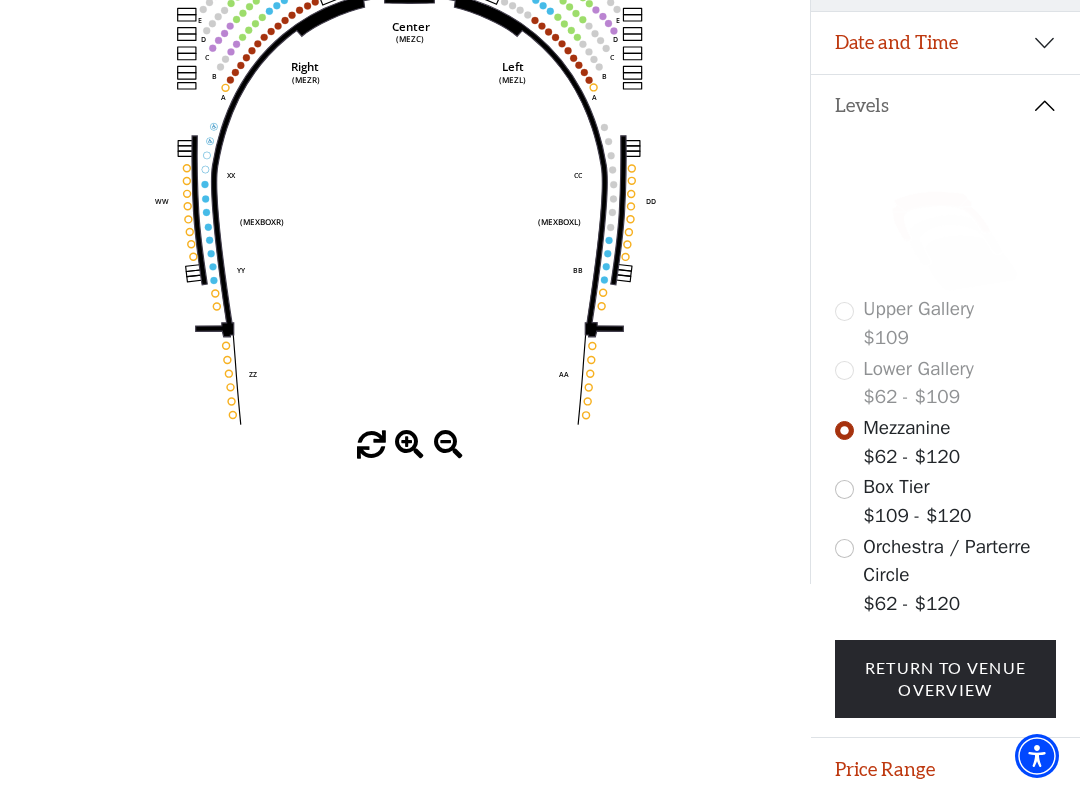 click on "Orchestra / Parterre Circle" at bounding box center [946, 561] 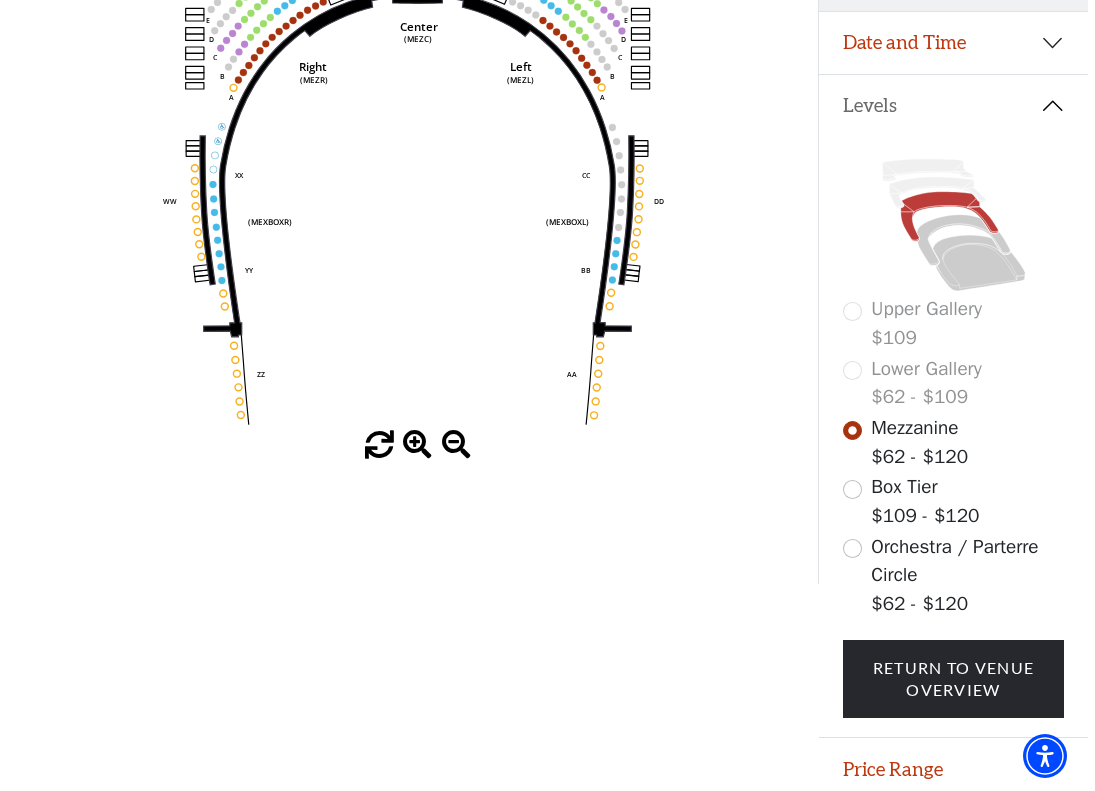 scroll, scrollTop: 0, scrollLeft: 0, axis: both 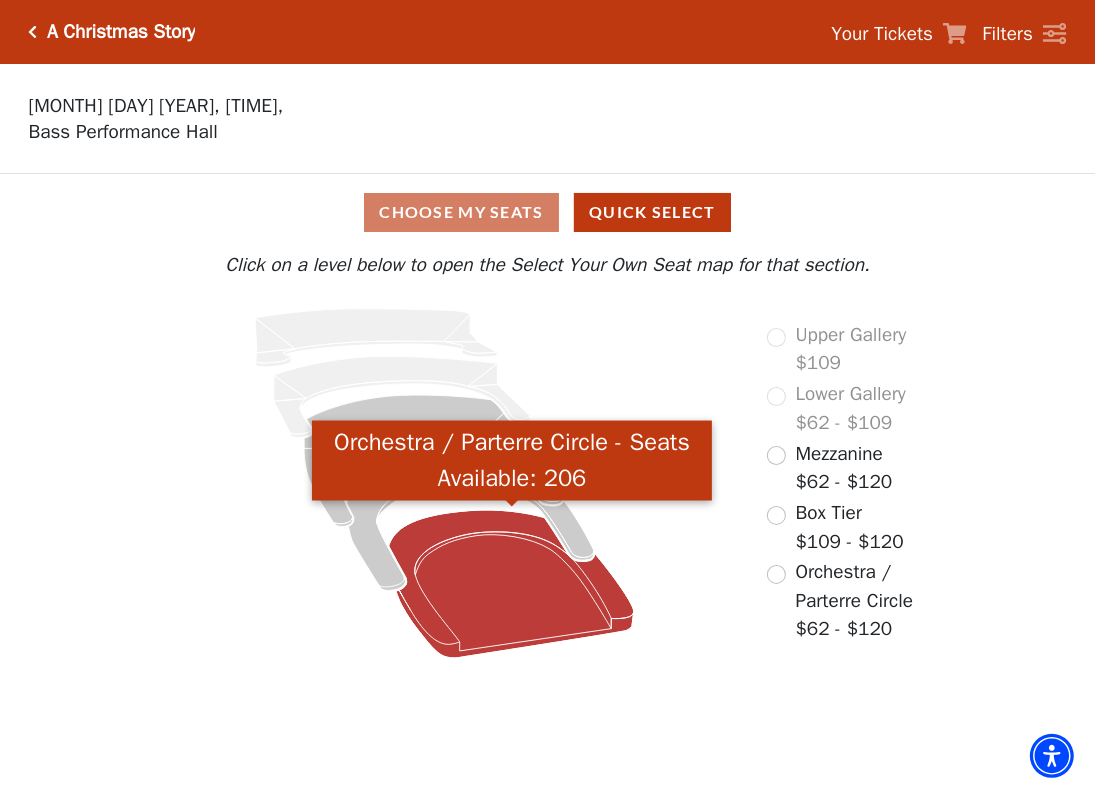 click at bounding box center [511, 584] 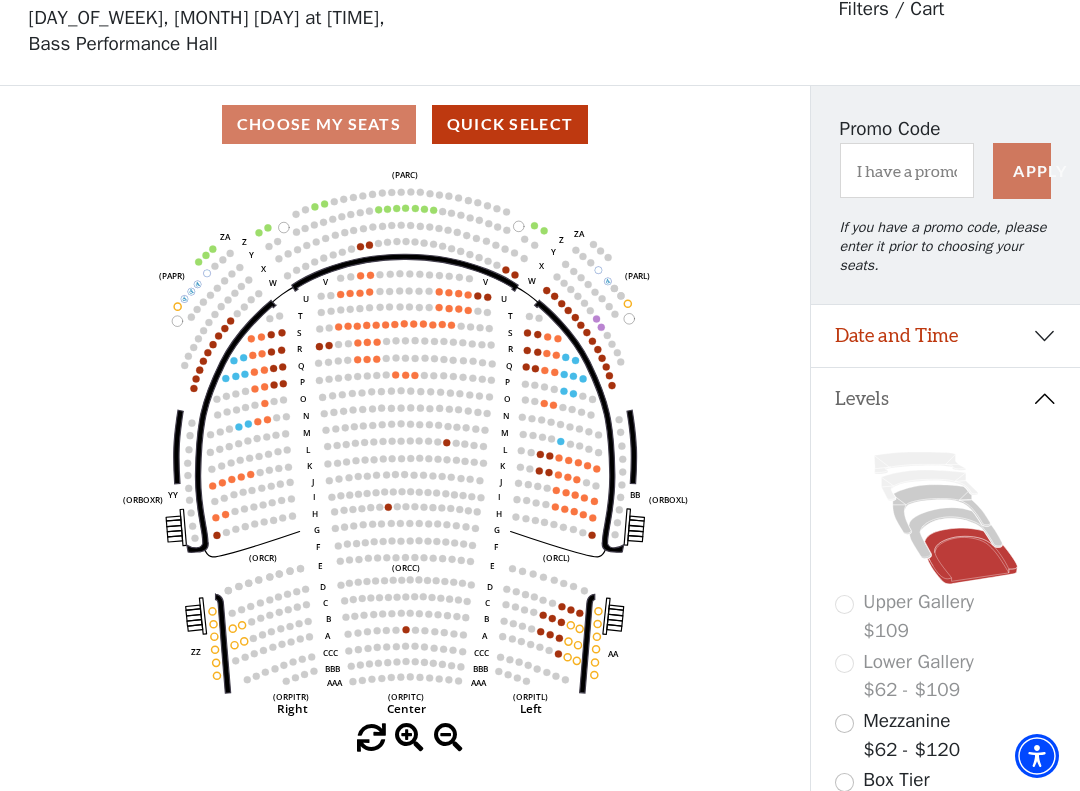 scroll, scrollTop: 92, scrollLeft: 0, axis: vertical 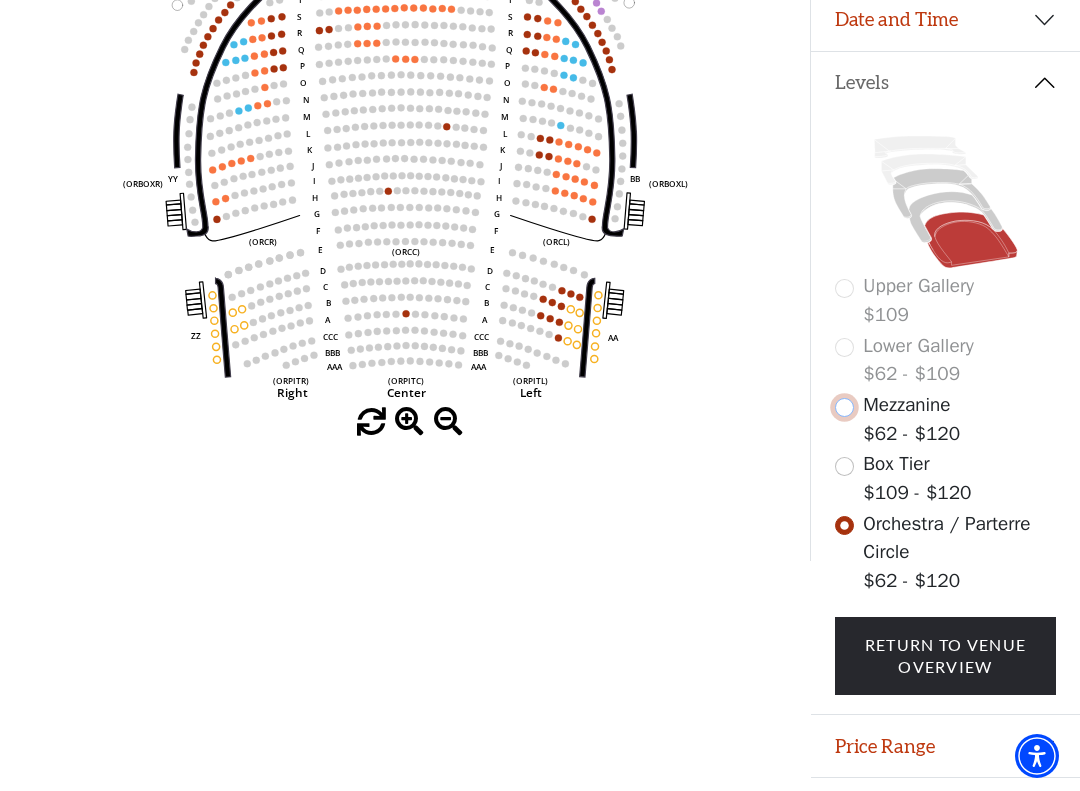 click at bounding box center (844, 407) 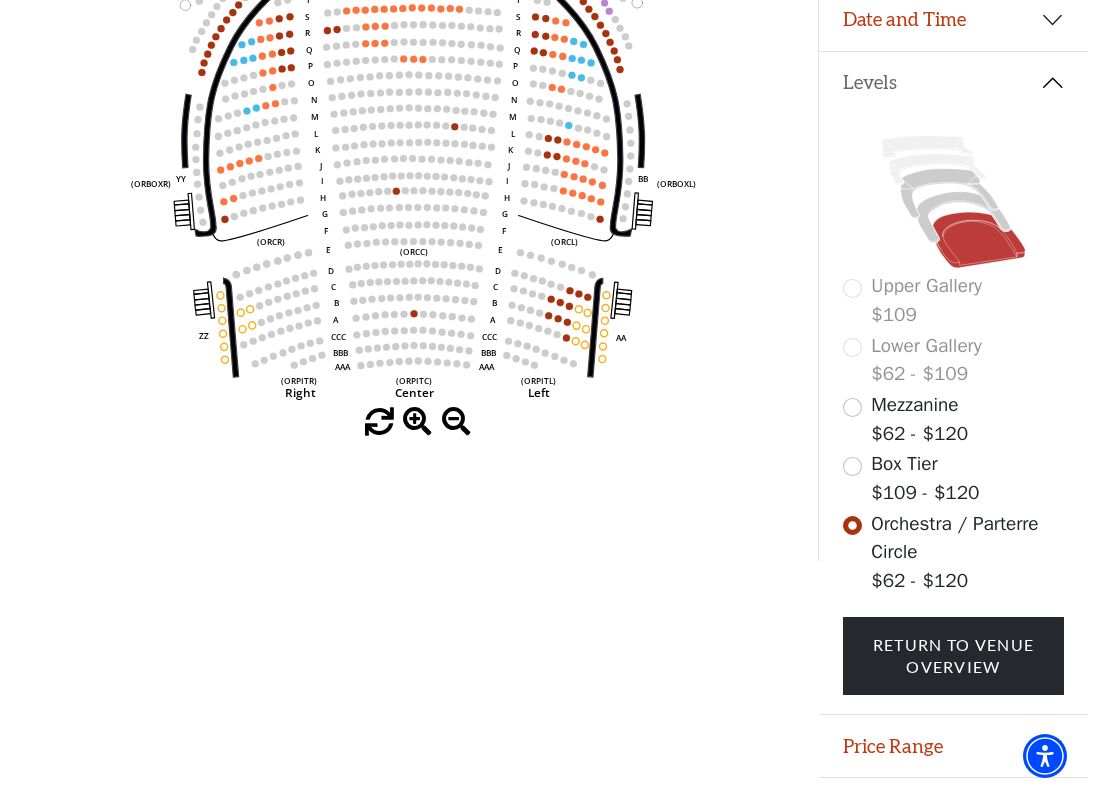 scroll, scrollTop: 0, scrollLeft: 0, axis: both 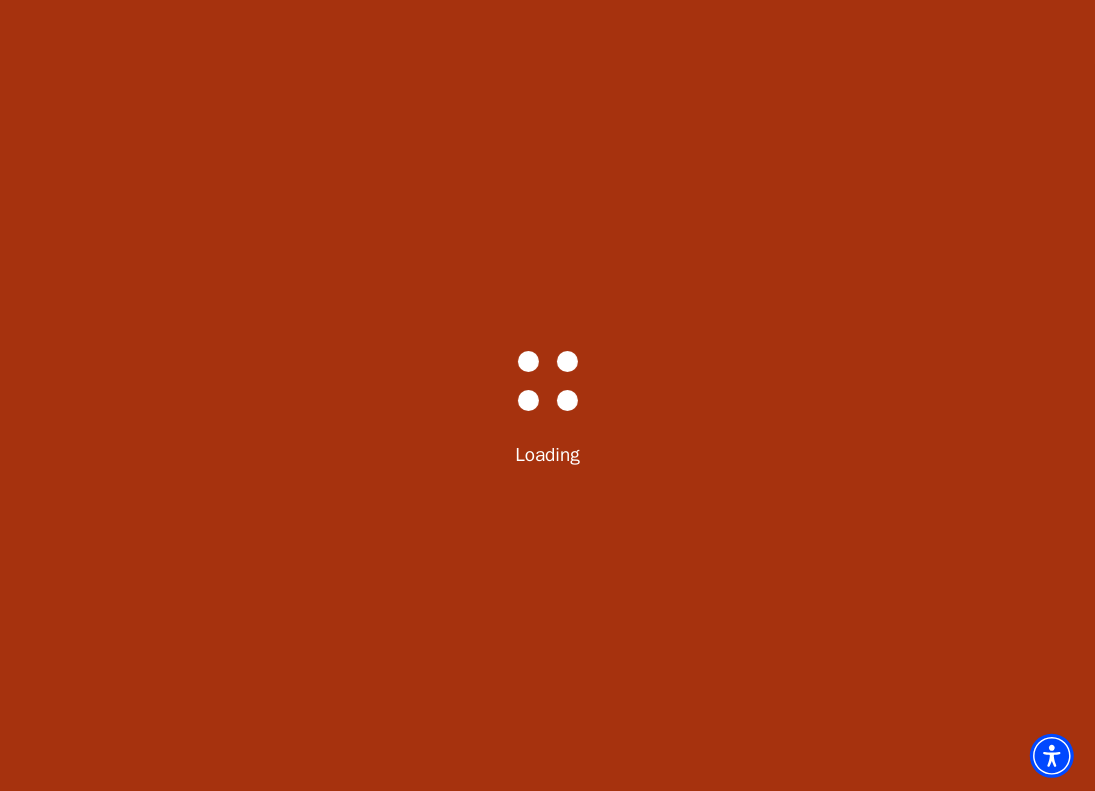 click on "Bass-Hall_Loader-Med-Gray   Loading" at bounding box center [547, 395] 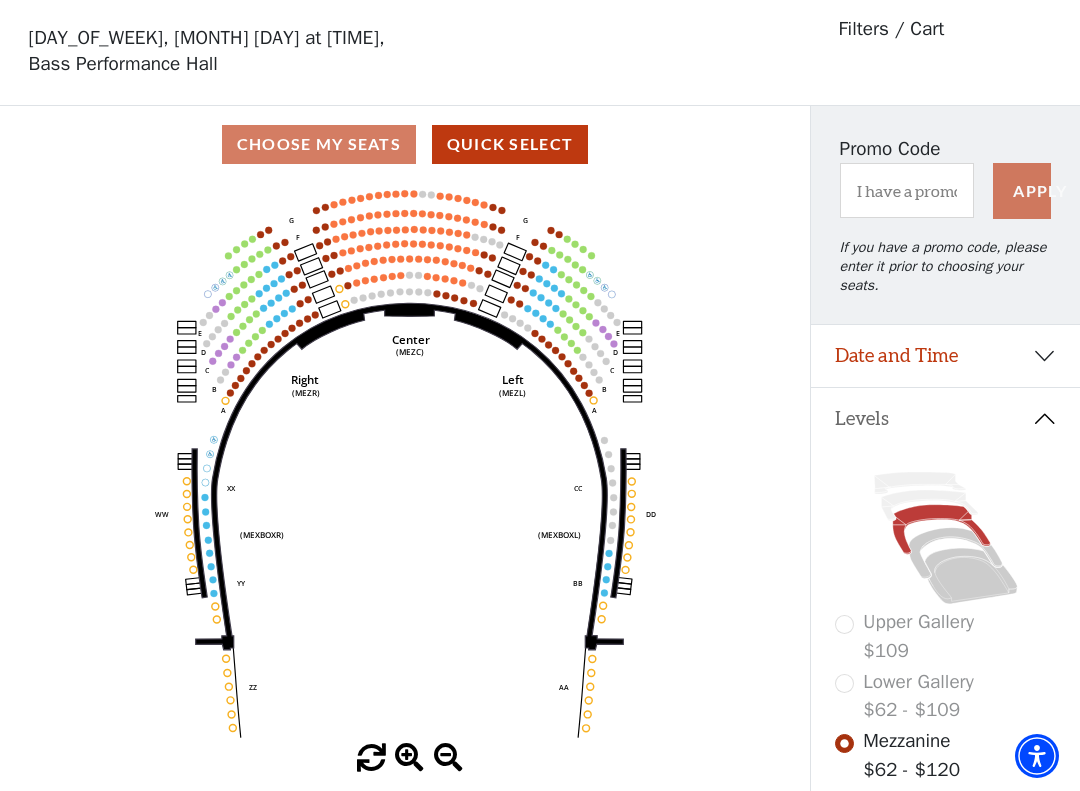scroll, scrollTop: 92, scrollLeft: 0, axis: vertical 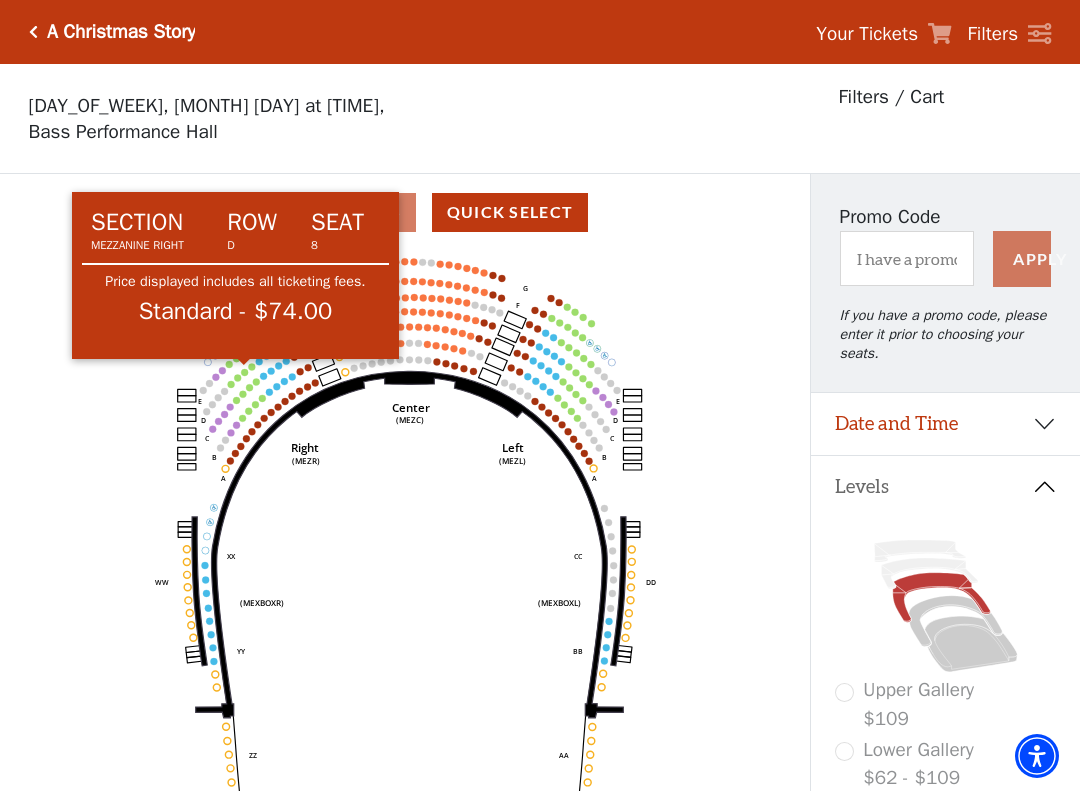 click at bounding box center [244, 372] 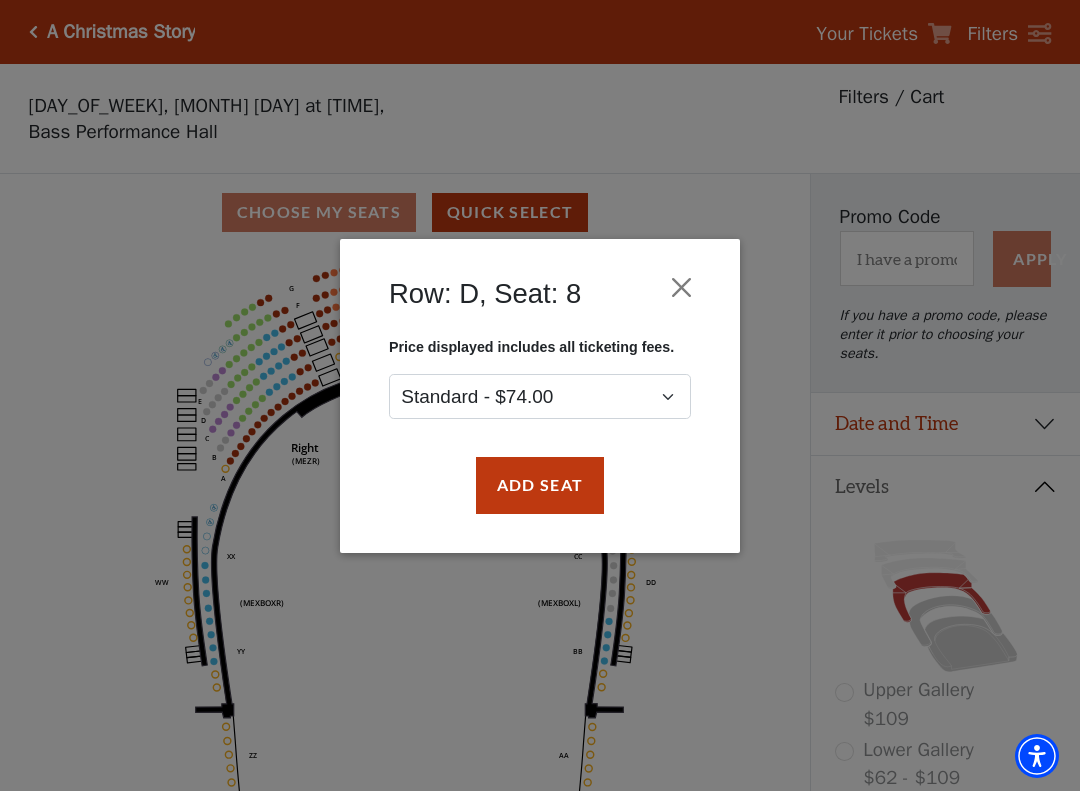 scroll, scrollTop: 4, scrollLeft: 0, axis: vertical 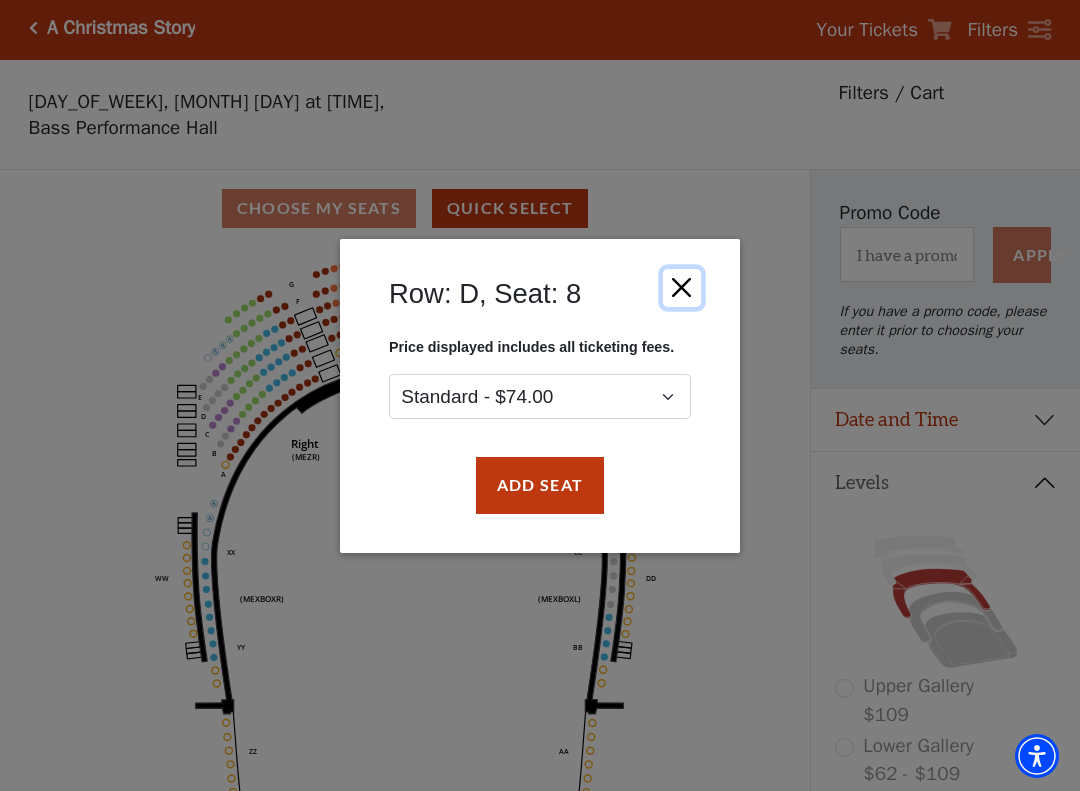 drag, startPoint x: 684, startPoint y: 287, endPoint x: 644, endPoint y: 302, distance: 42.72002 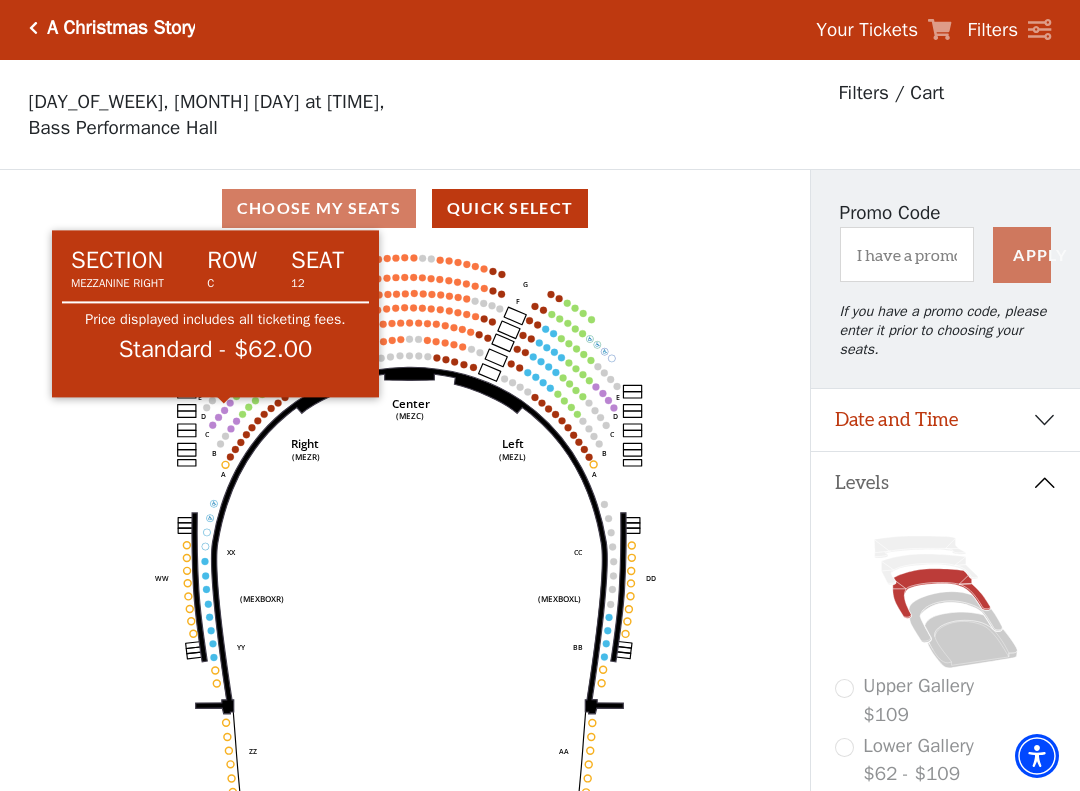 click at bounding box center (224, 410) 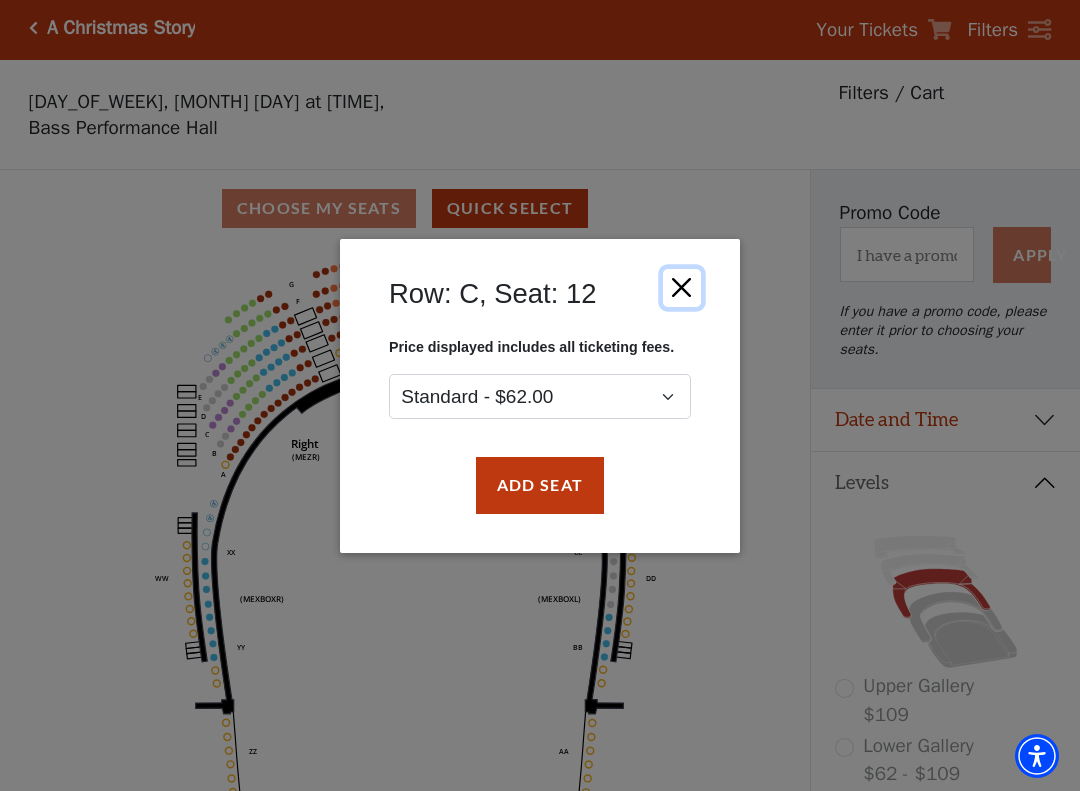 click at bounding box center (682, 287) 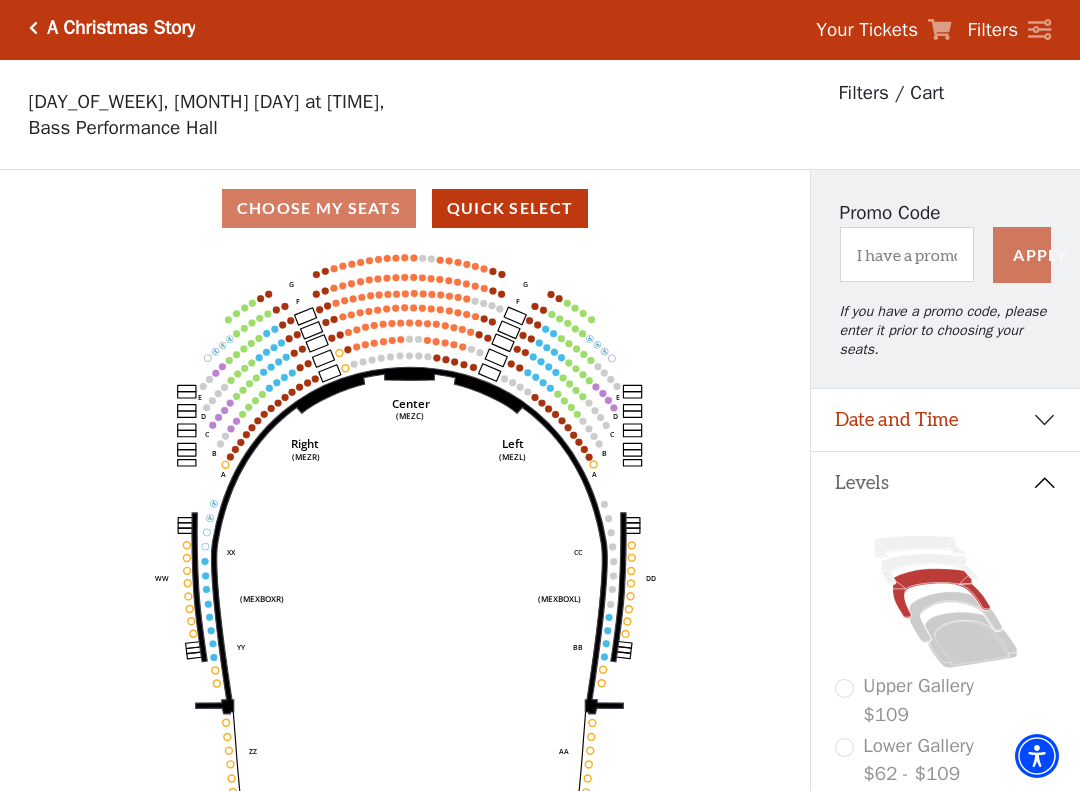 scroll, scrollTop: 3, scrollLeft: 0, axis: vertical 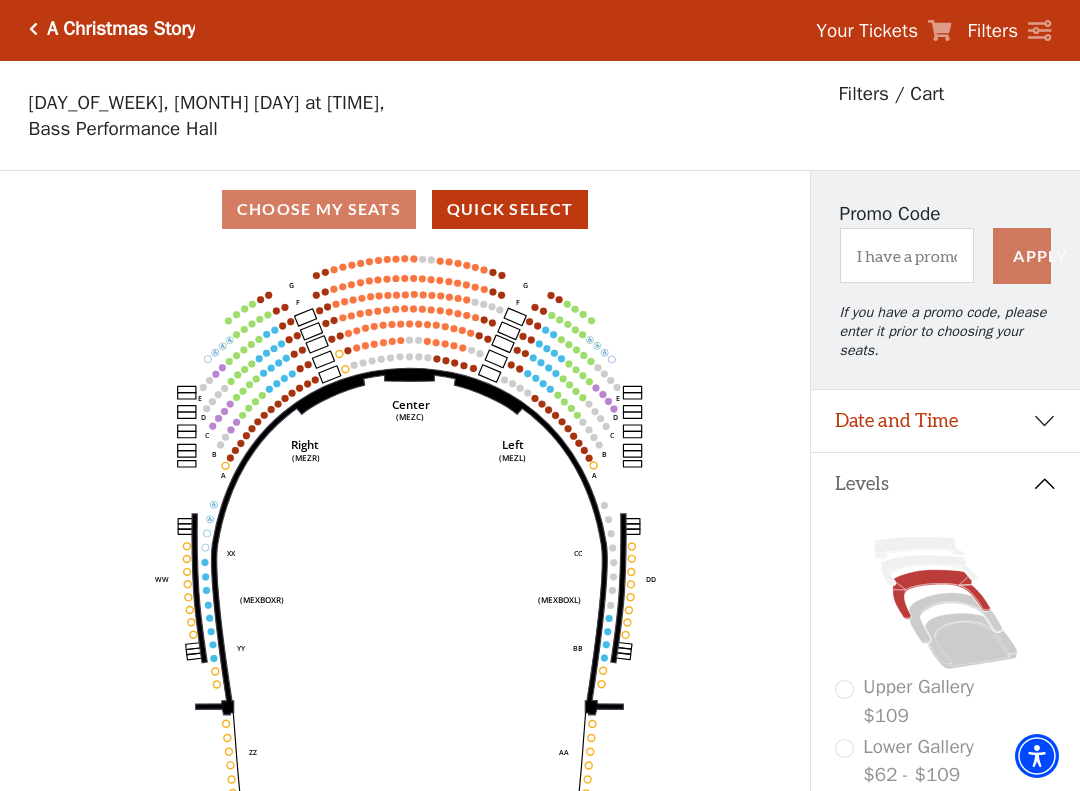 click at bounding box center (262, 395) 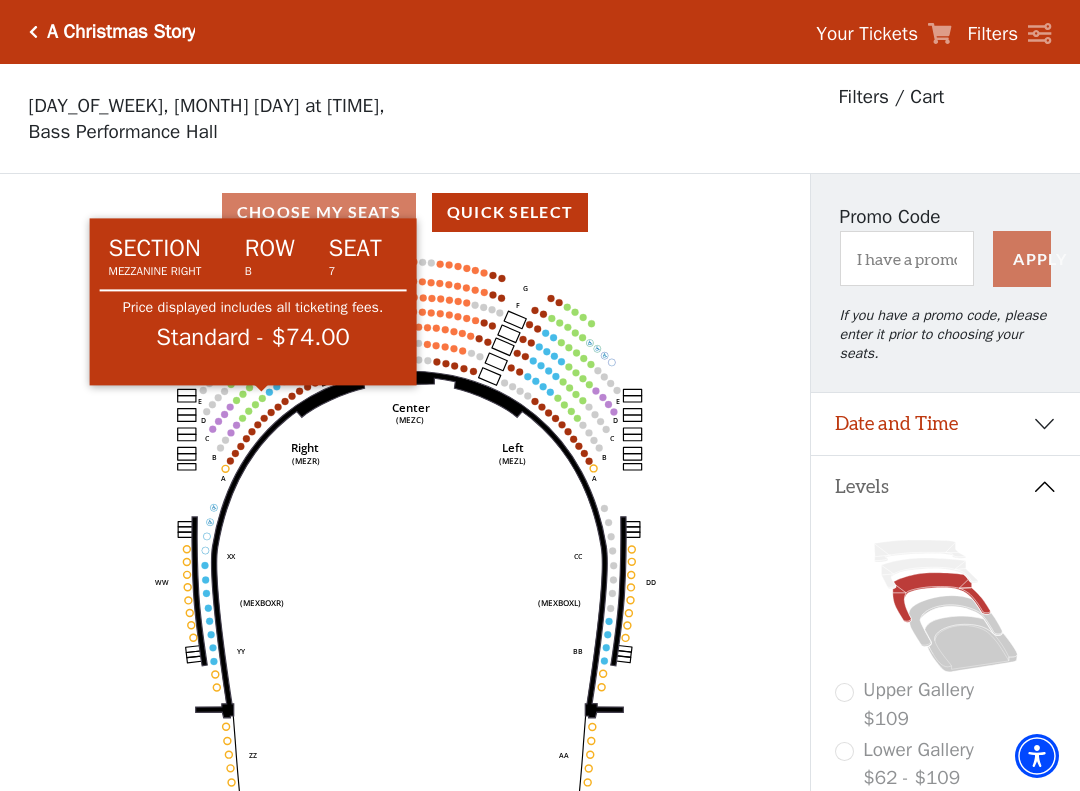 click at bounding box center (261, 398) 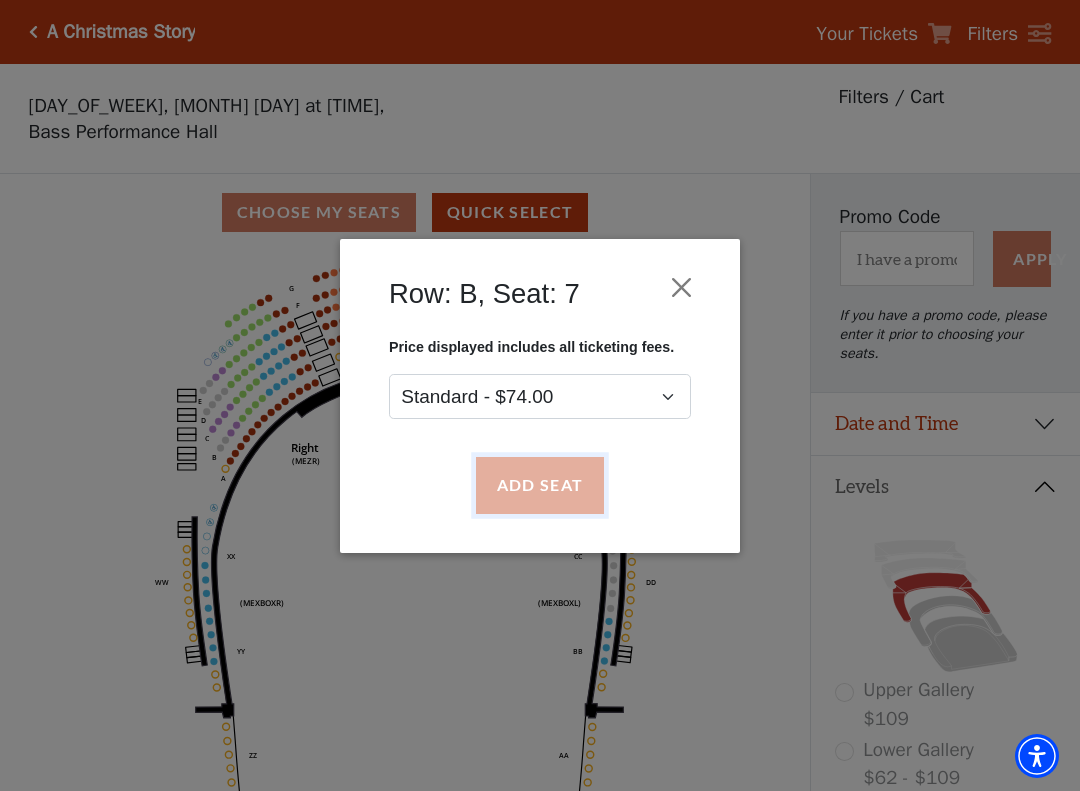 click on "Add Seat" at bounding box center [540, 485] 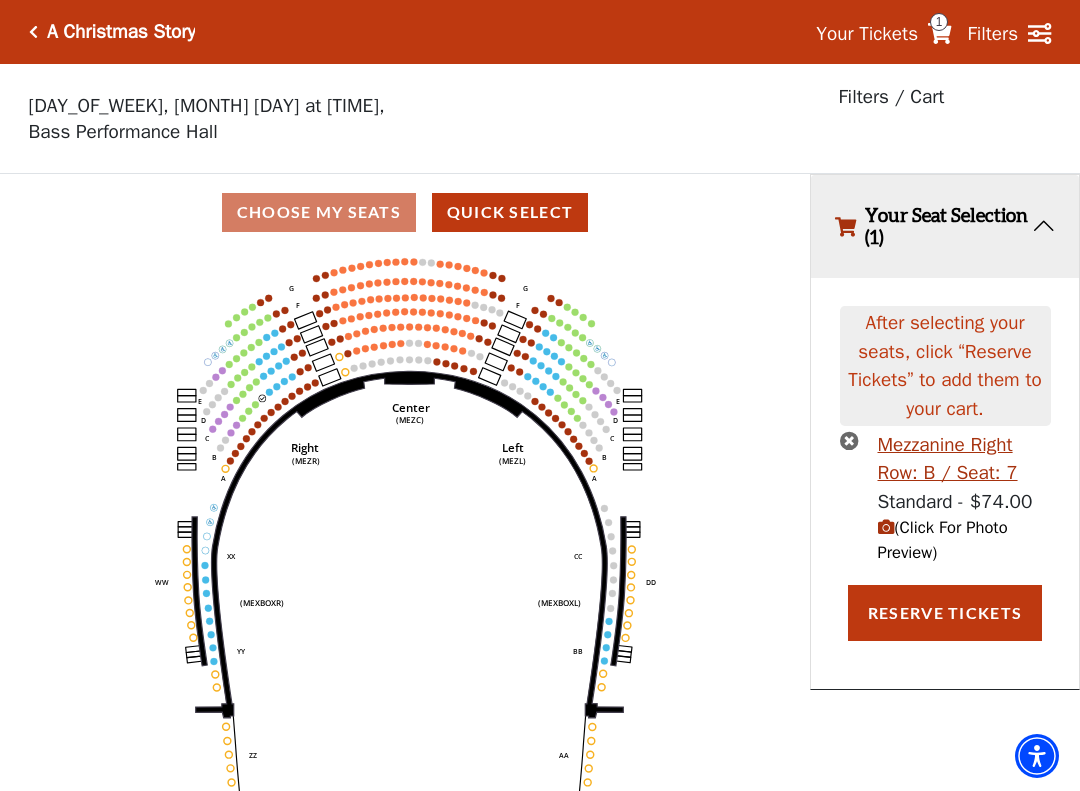 scroll, scrollTop: 16, scrollLeft: 0, axis: vertical 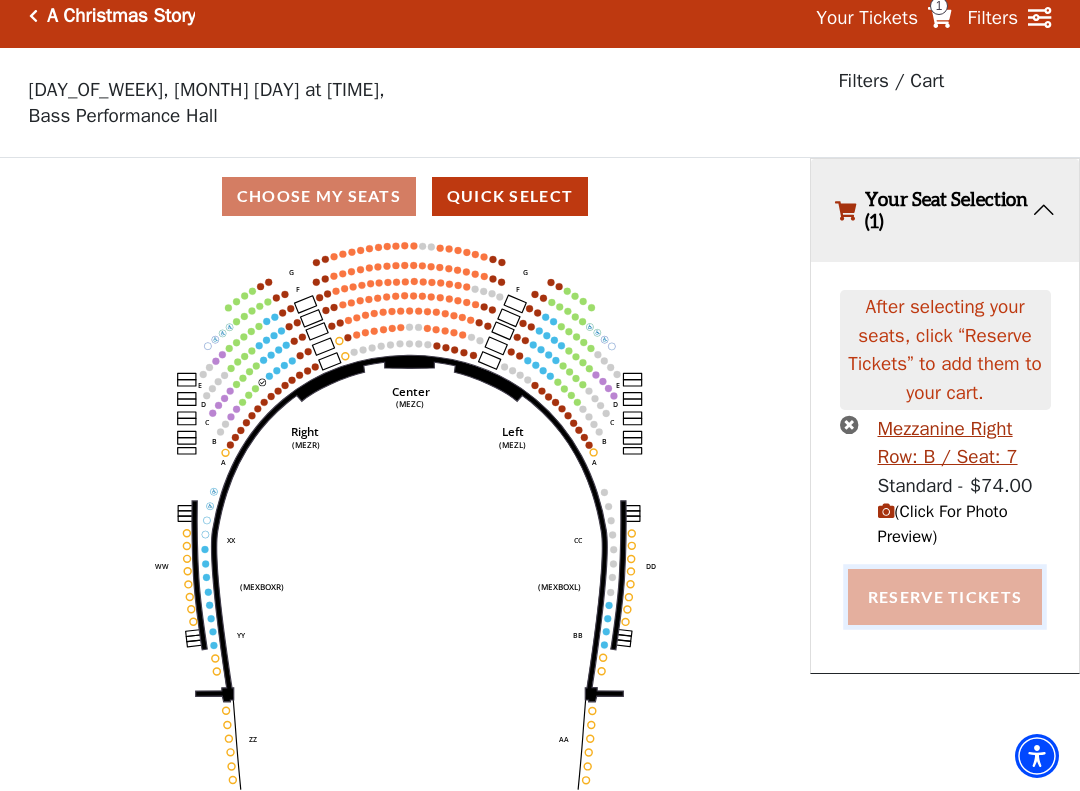 click on "Reserve Tickets" at bounding box center (945, 597) 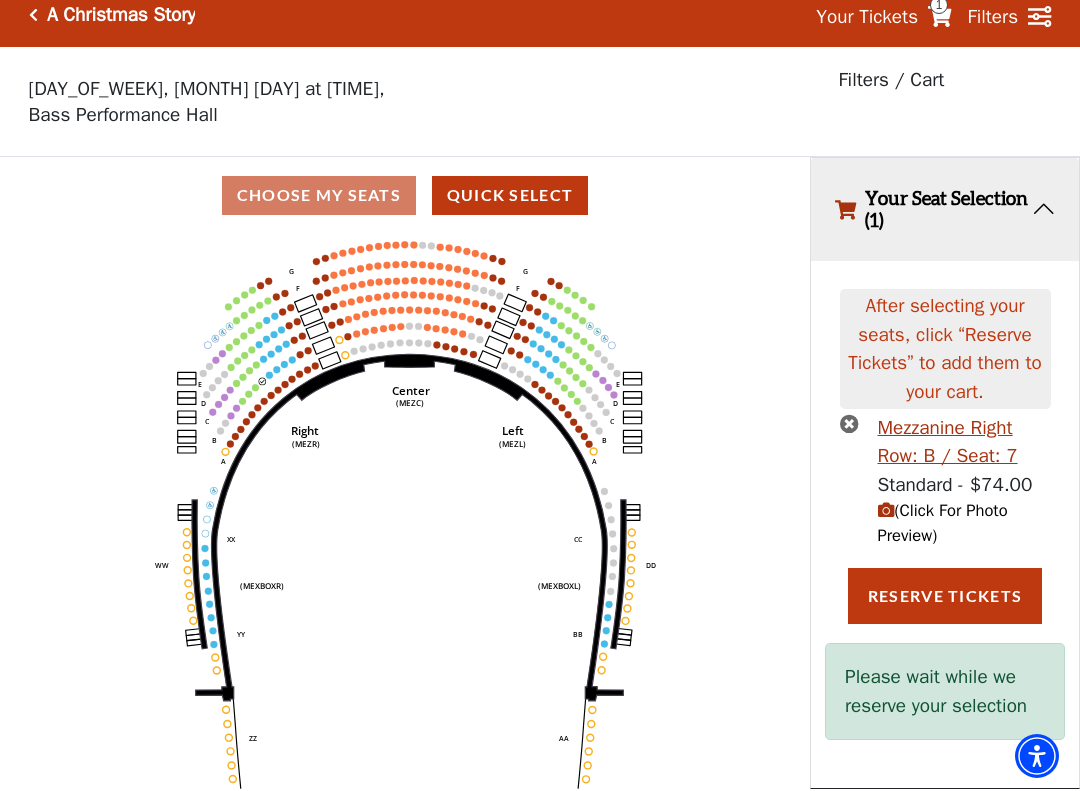 scroll, scrollTop: 23, scrollLeft: 0, axis: vertical 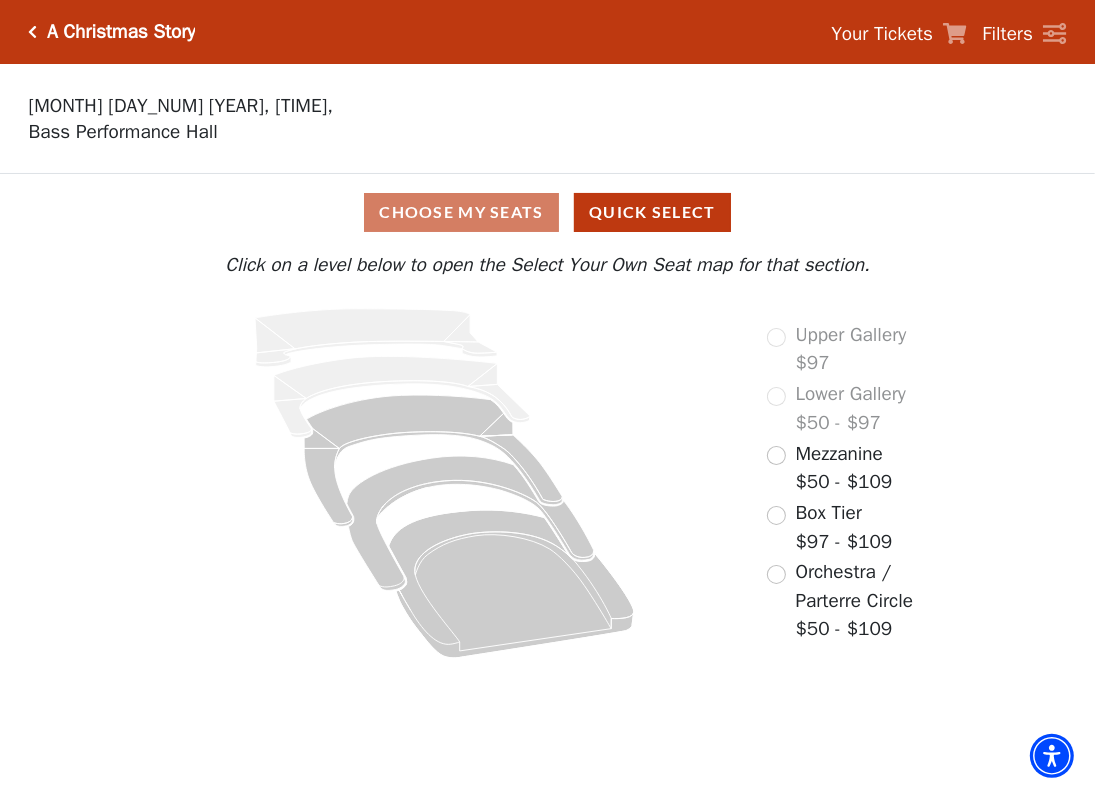 drag, startPoint x: 1091, startPoint y: 323, endPoint x: 959, endPoint y: 307, distance: 132.96616 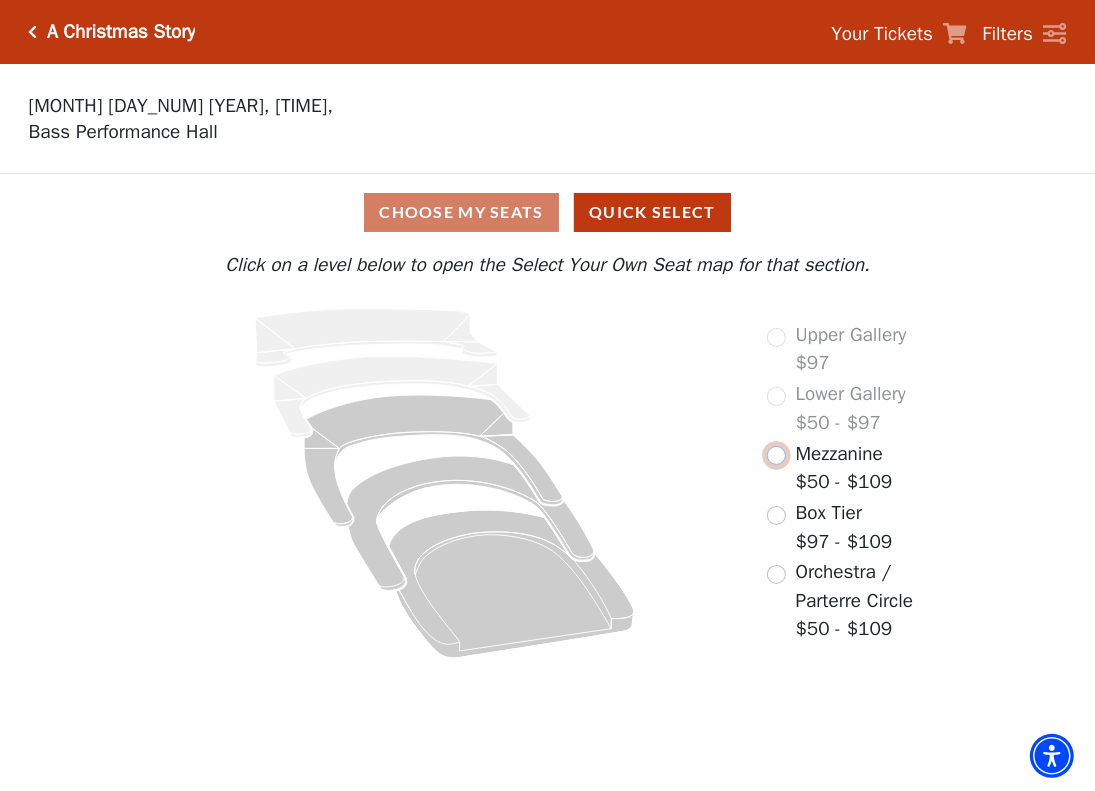 click at bounding box center [776, 455] 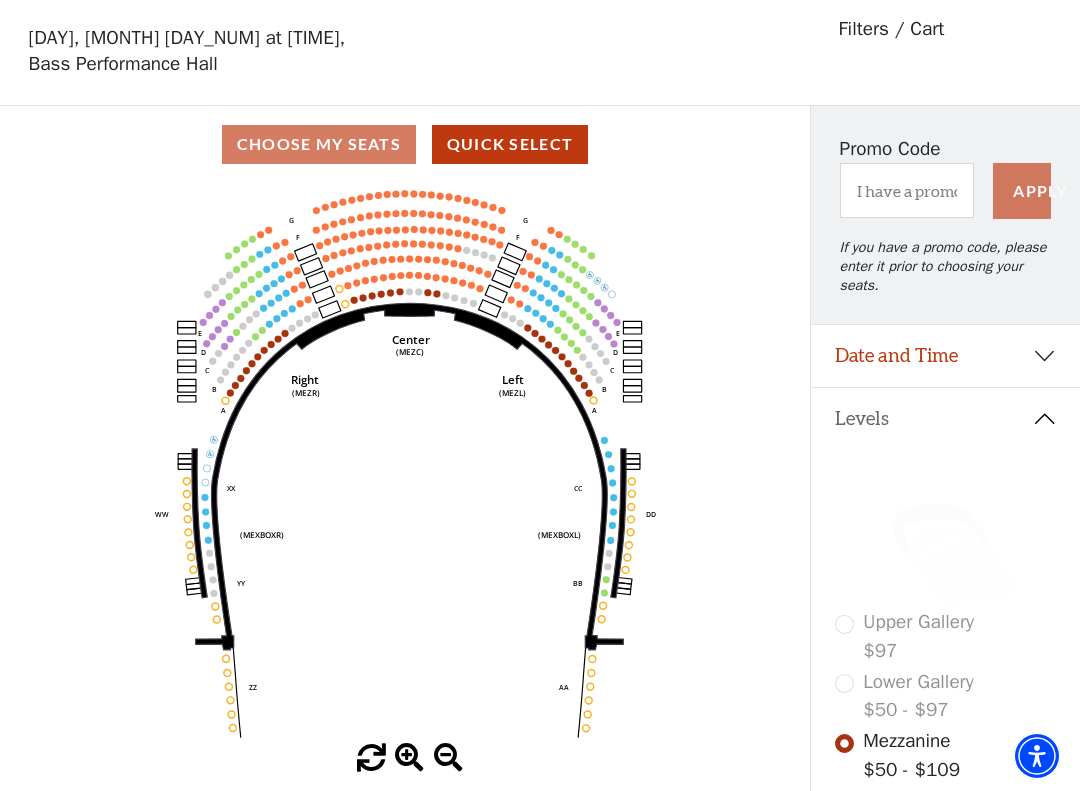 scroll, scrollTop: 92, scrollLeft: 0, axis: vertical 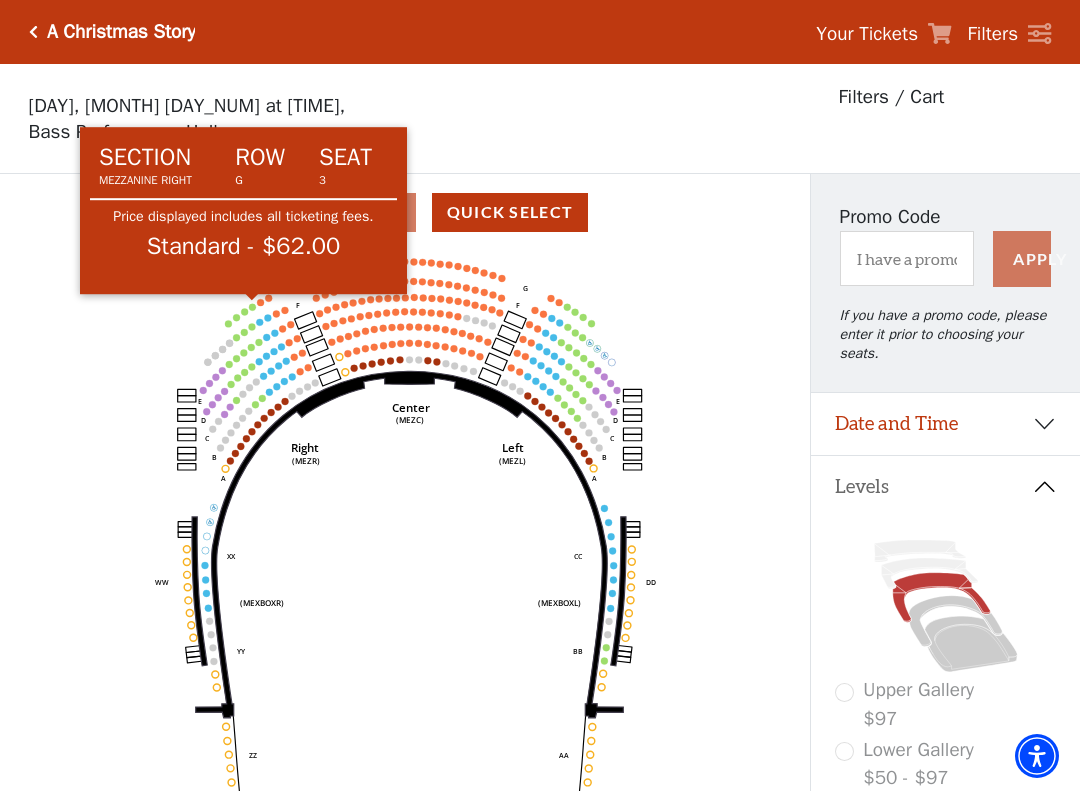 click at bounding box center (251, 306) 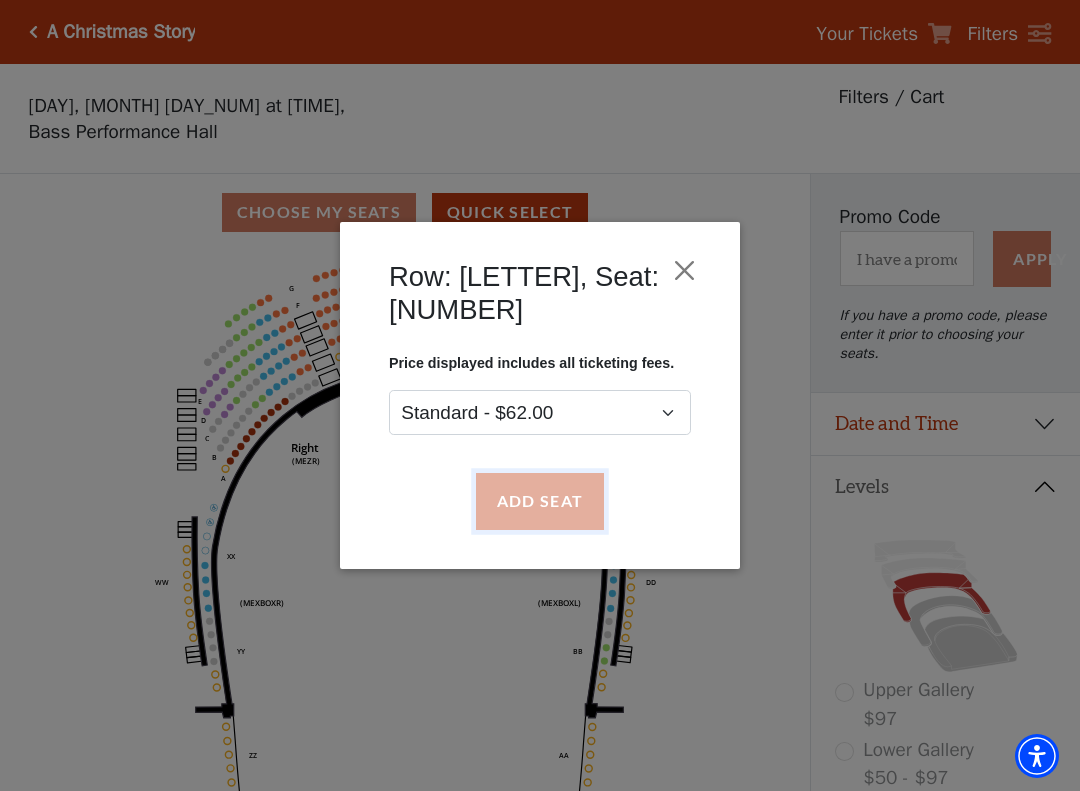 click on "Add Seat" at bounding box center [540, 501] 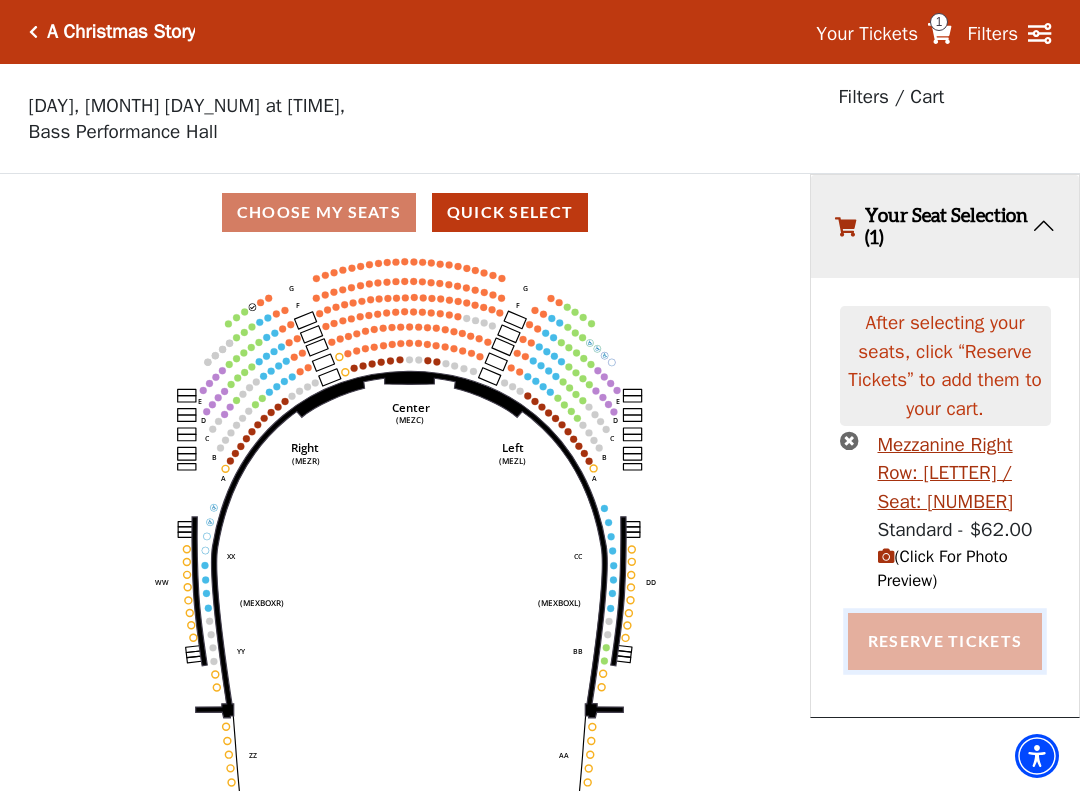 click on "Reserve Tickets" at bounding box center (945, 641) 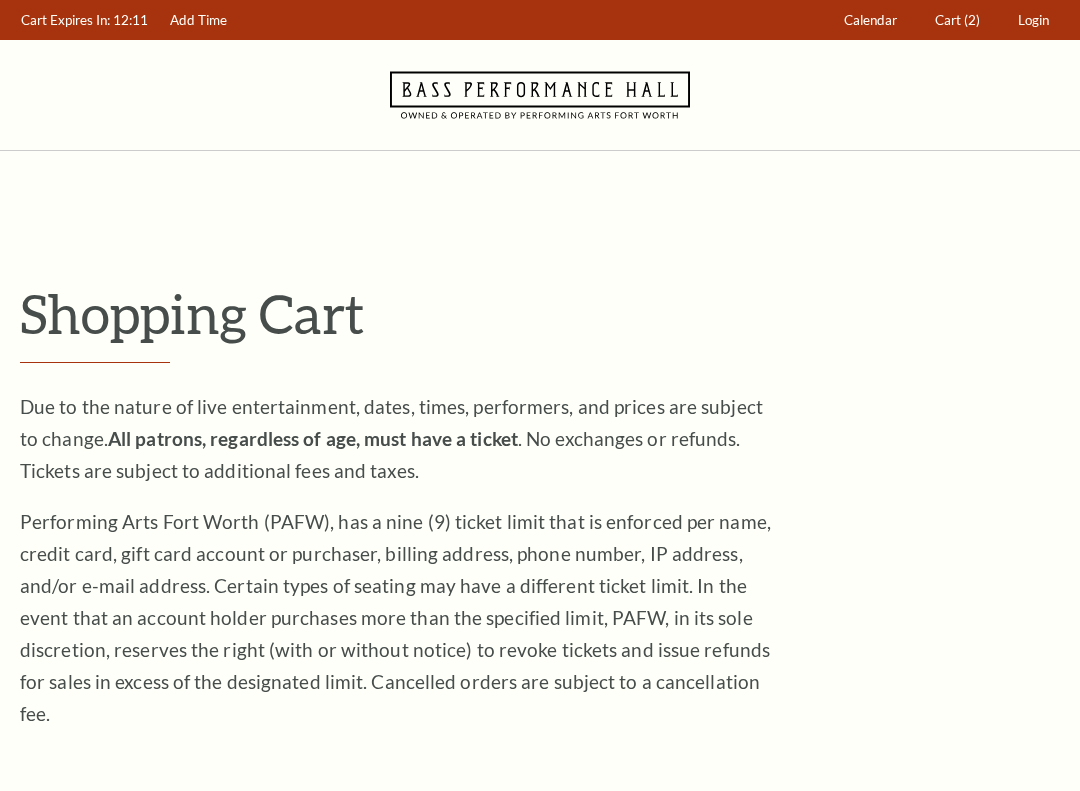 scroll, scrollTop: 0, scrollLeft: 0, axis: both 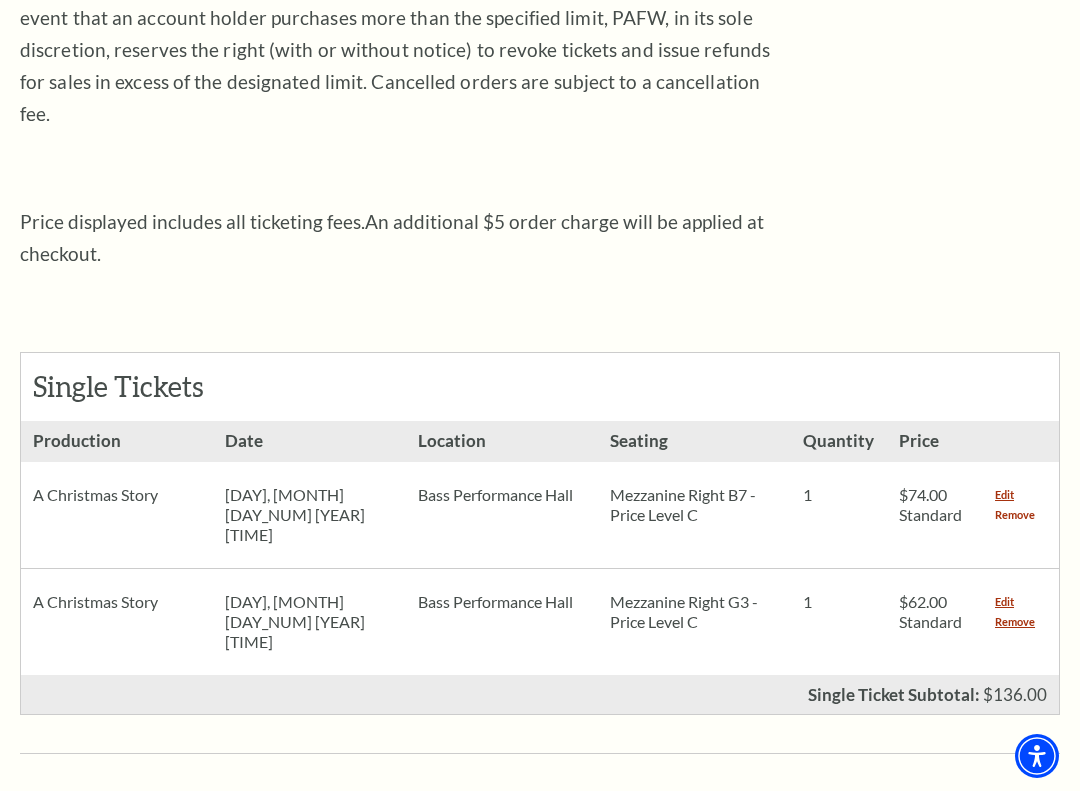 click on "Remove" at bounding box center [1015, 515] 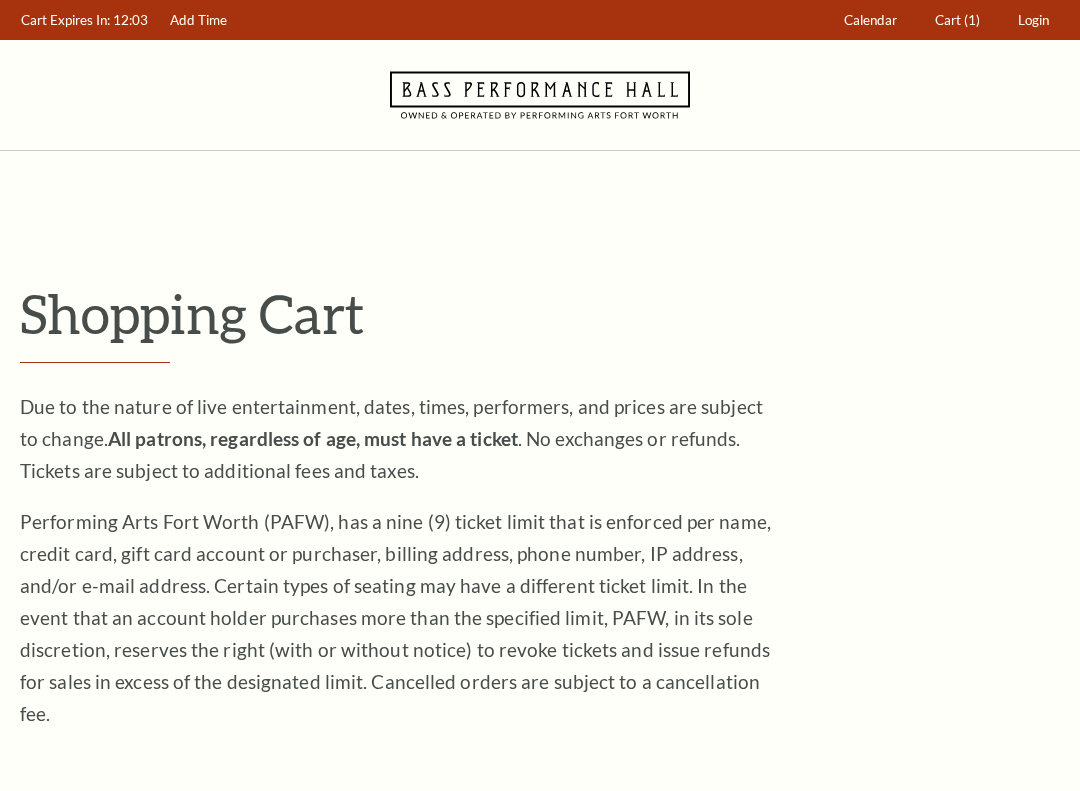 scroll, scrollTop: 0, scrollLeft: 0, axis: both 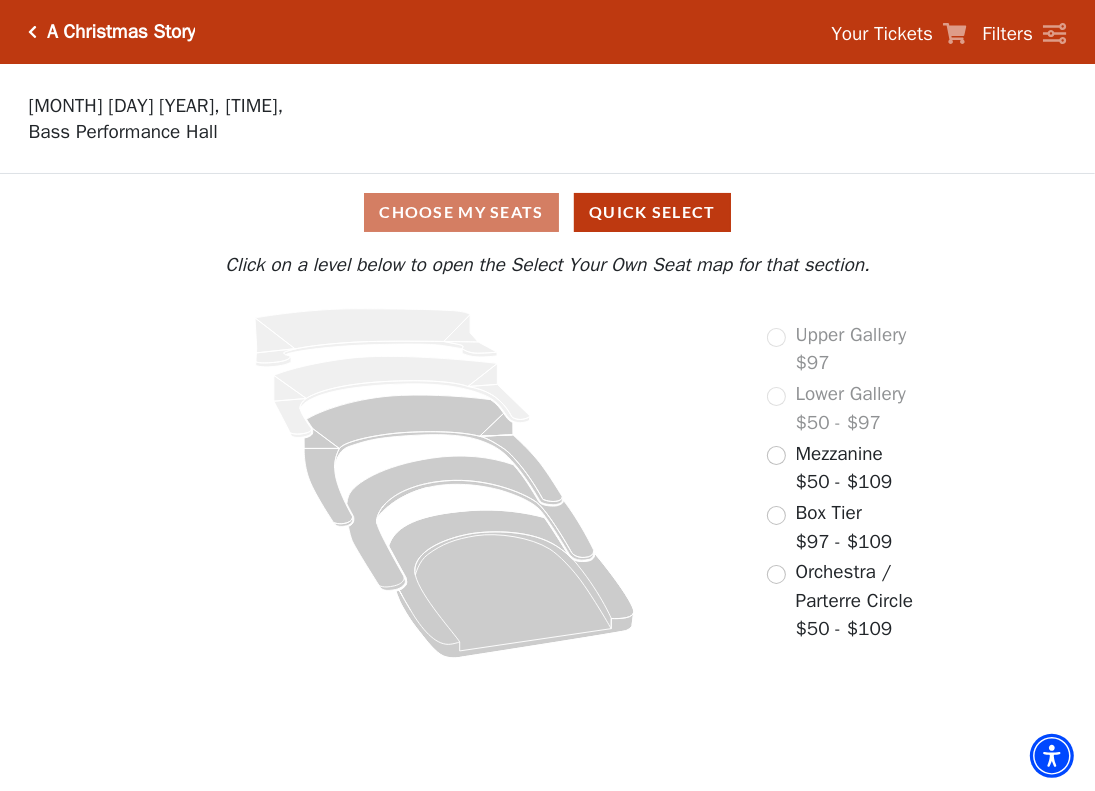 drag, startPoint x: 1091, startPoint y: 395, endPoint x: 1046, endPoint y: 403, distance: 45.705578 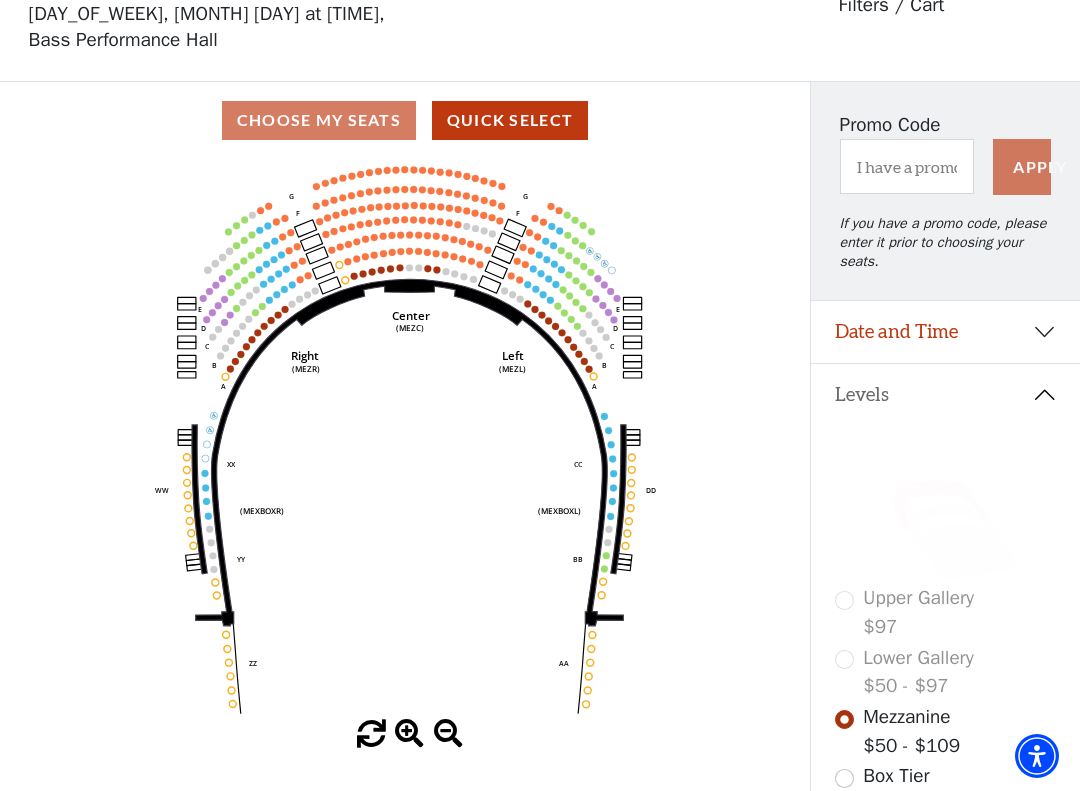scroll, scrollTop: 100, scrollLeft: 0, axis: vertical 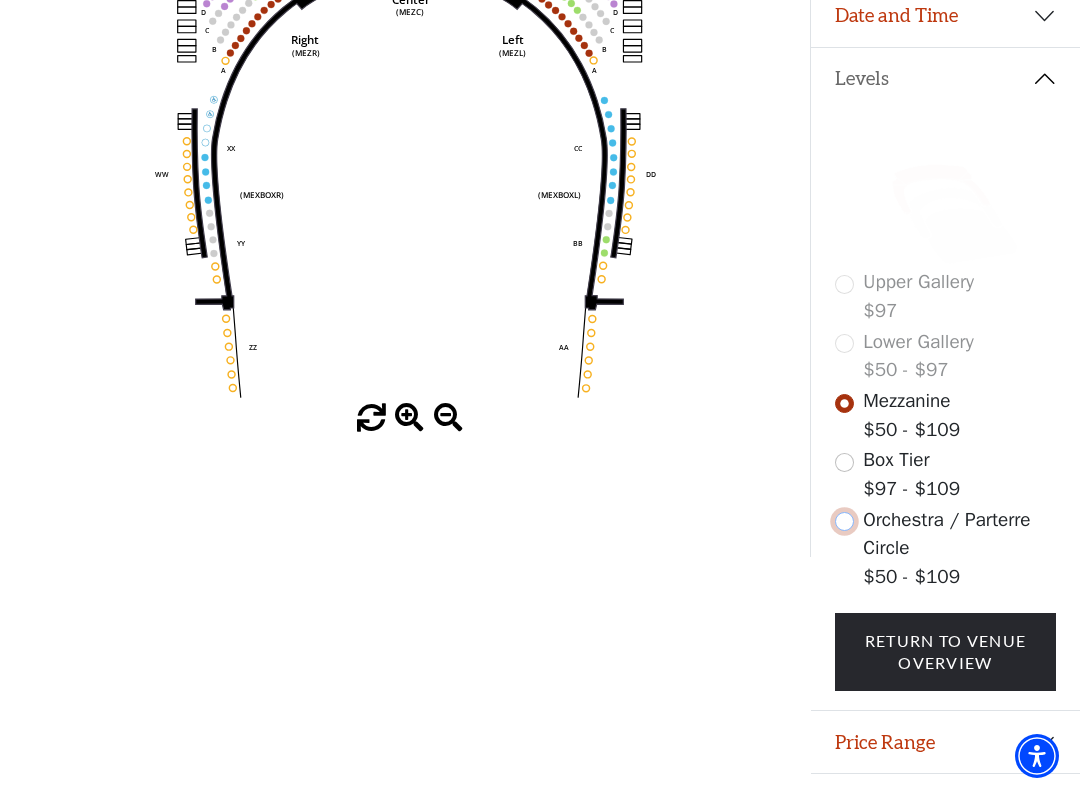 click at bounding box center (844, 521) 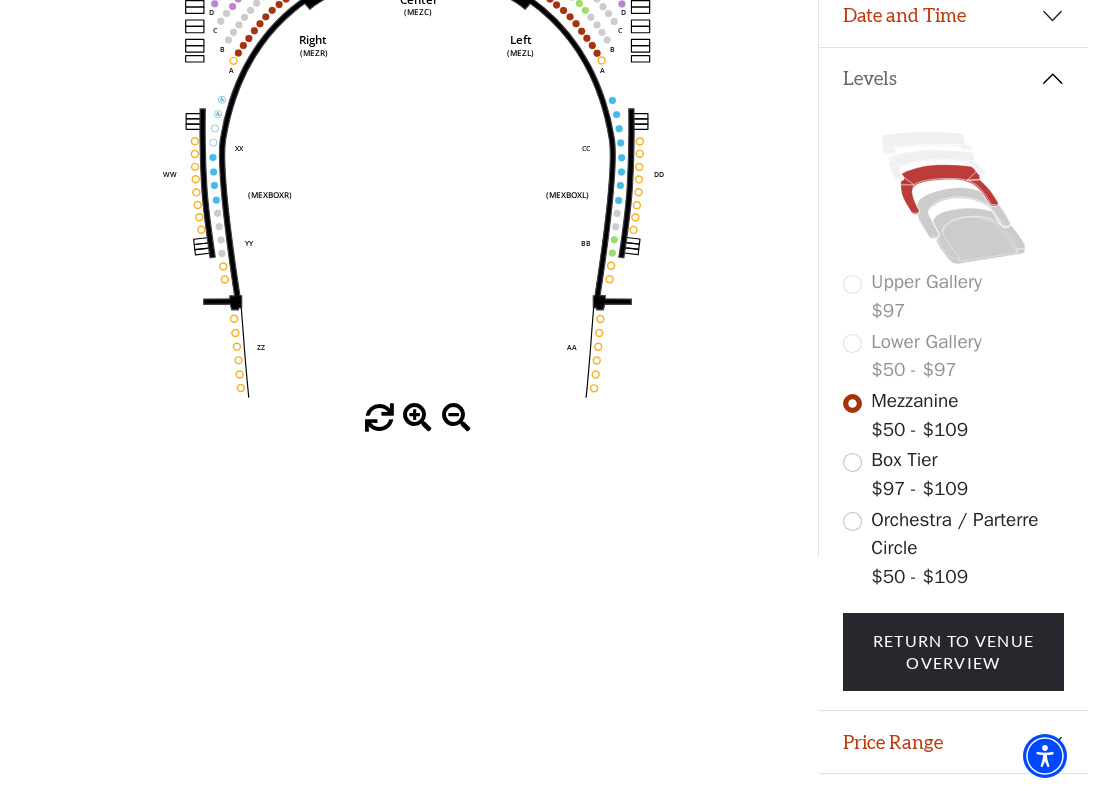 scroll, scrollTop: 0, scrollLeft: 0, axis: both 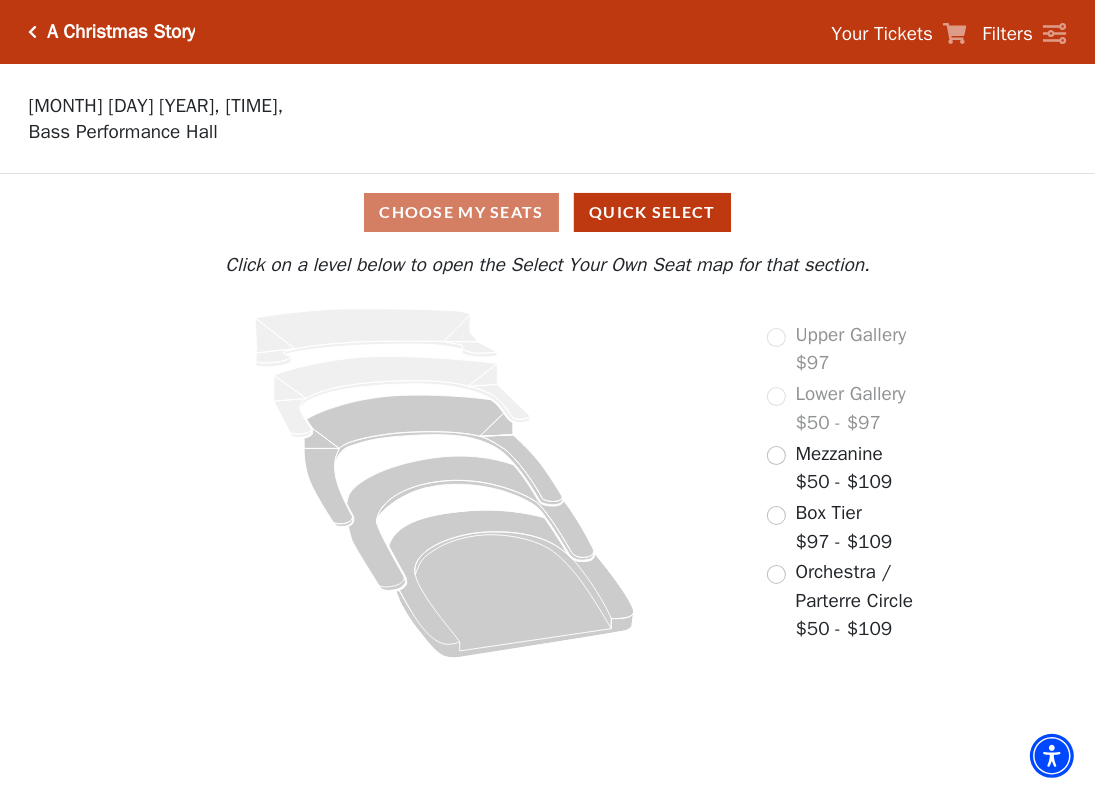 drag, startPoint x: 1091, startPoint y: 263, endPoint x: 1067, endPoint y: 226, distance: 44.102154 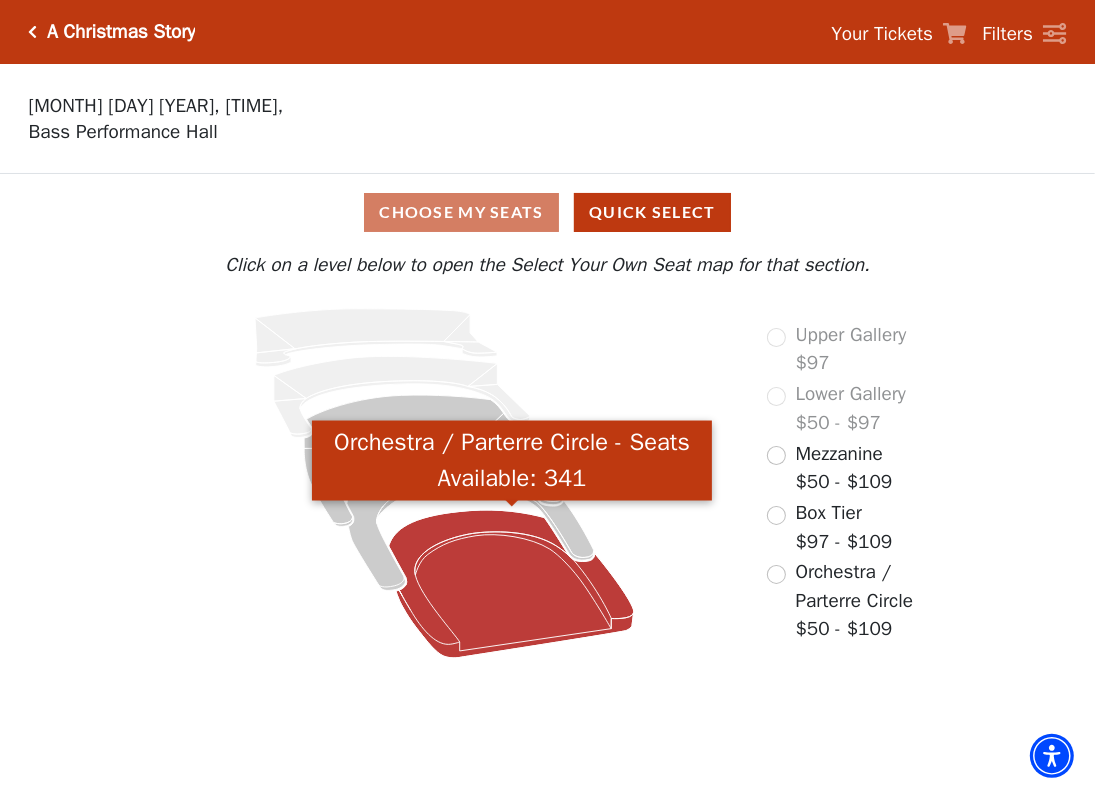 click at bounding box center [511, 584] 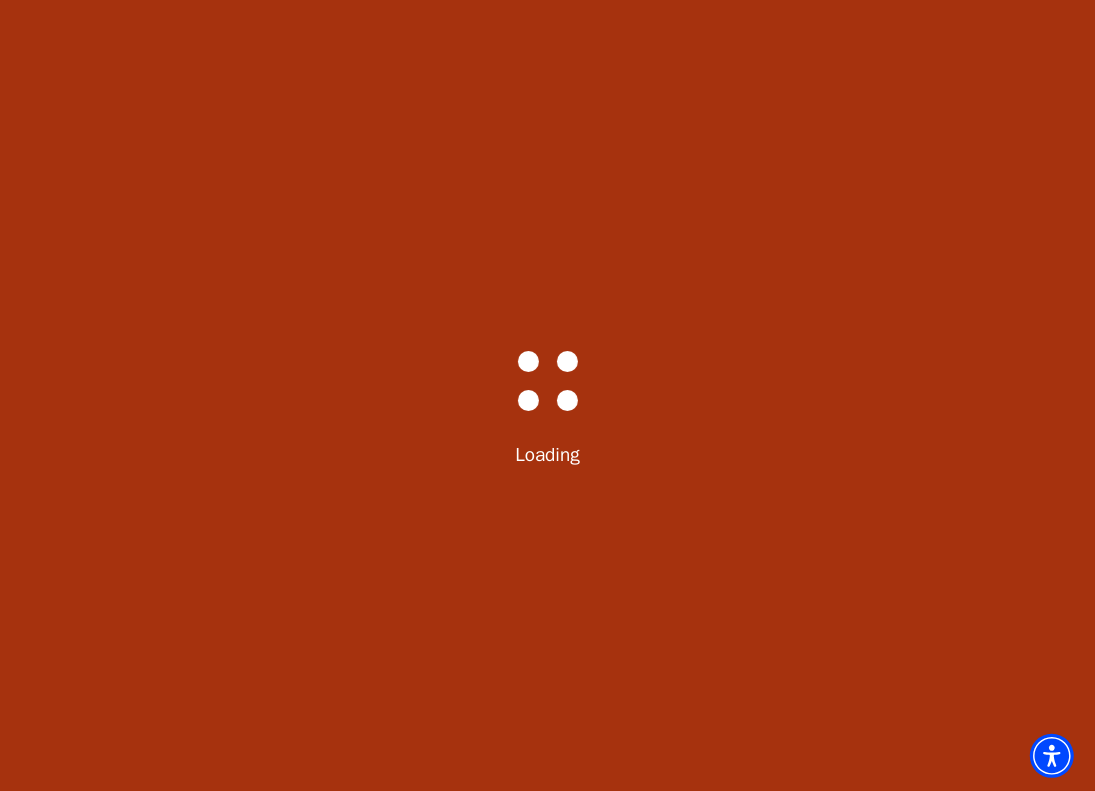 drag, startPoint x: 1091, startPoint y: 372, endPoint x: 1084, endPoint y: 387, distance: 16.552946 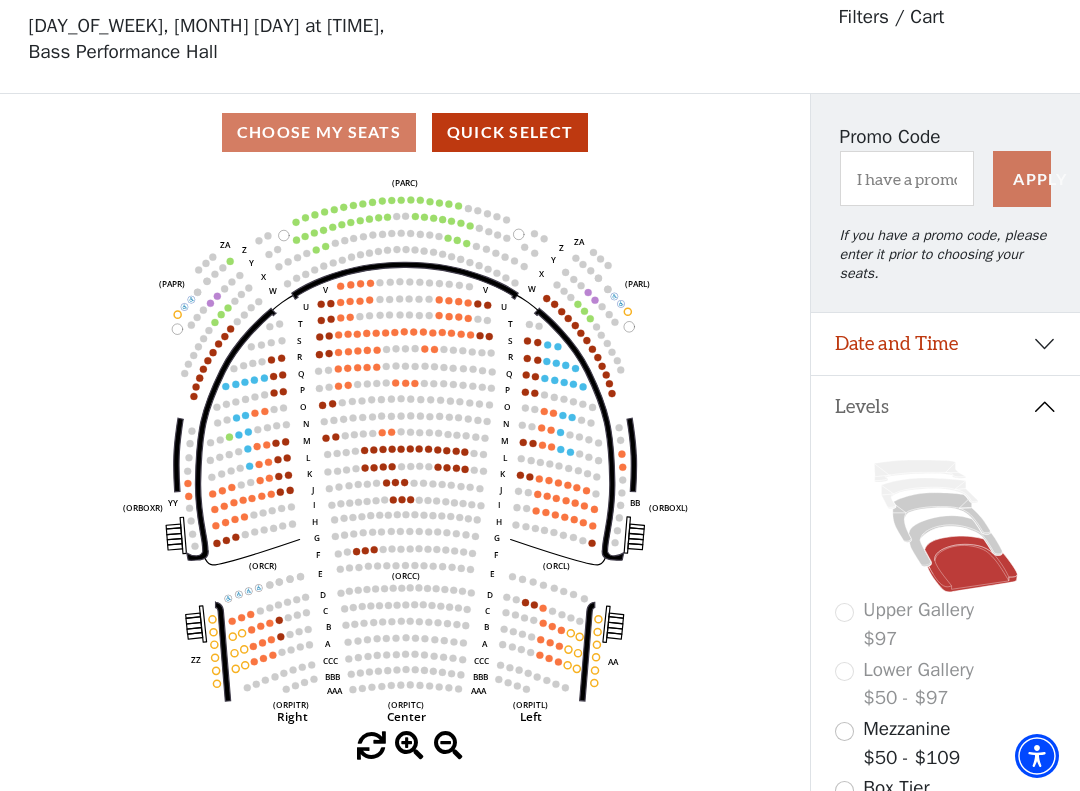 scroll, scrollTop: 92, scrollLeft: 0, axis: vertical 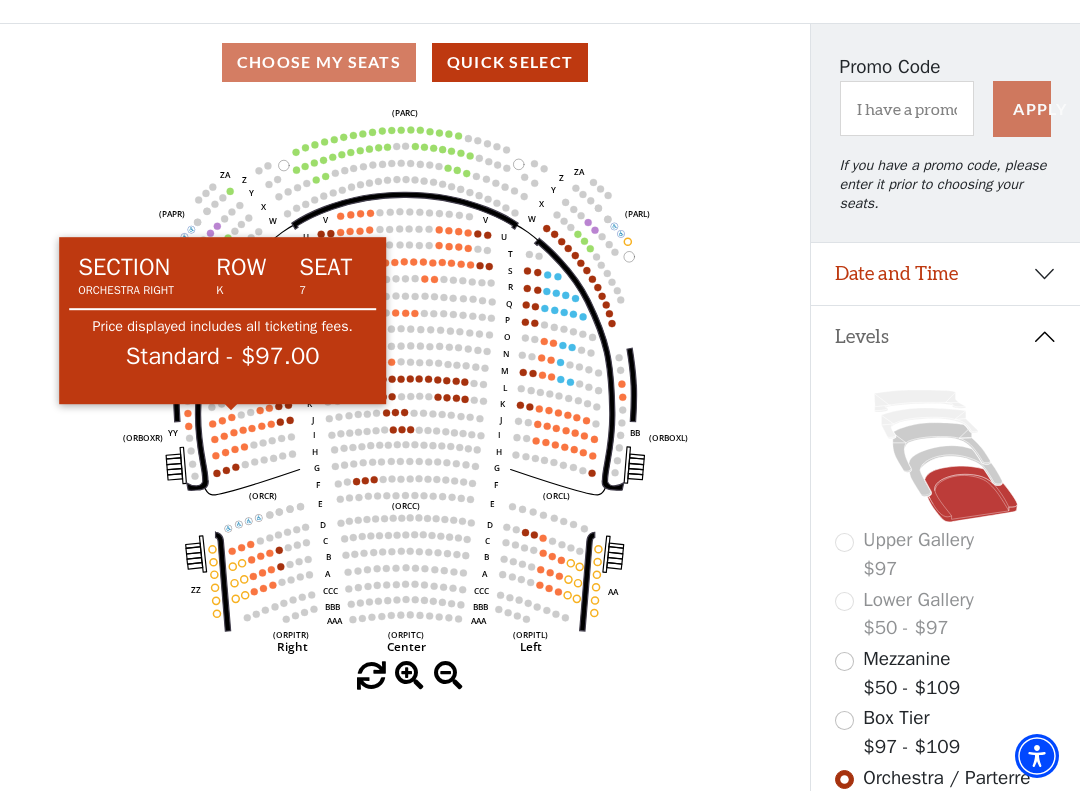 click at bounding box center (231, 417) 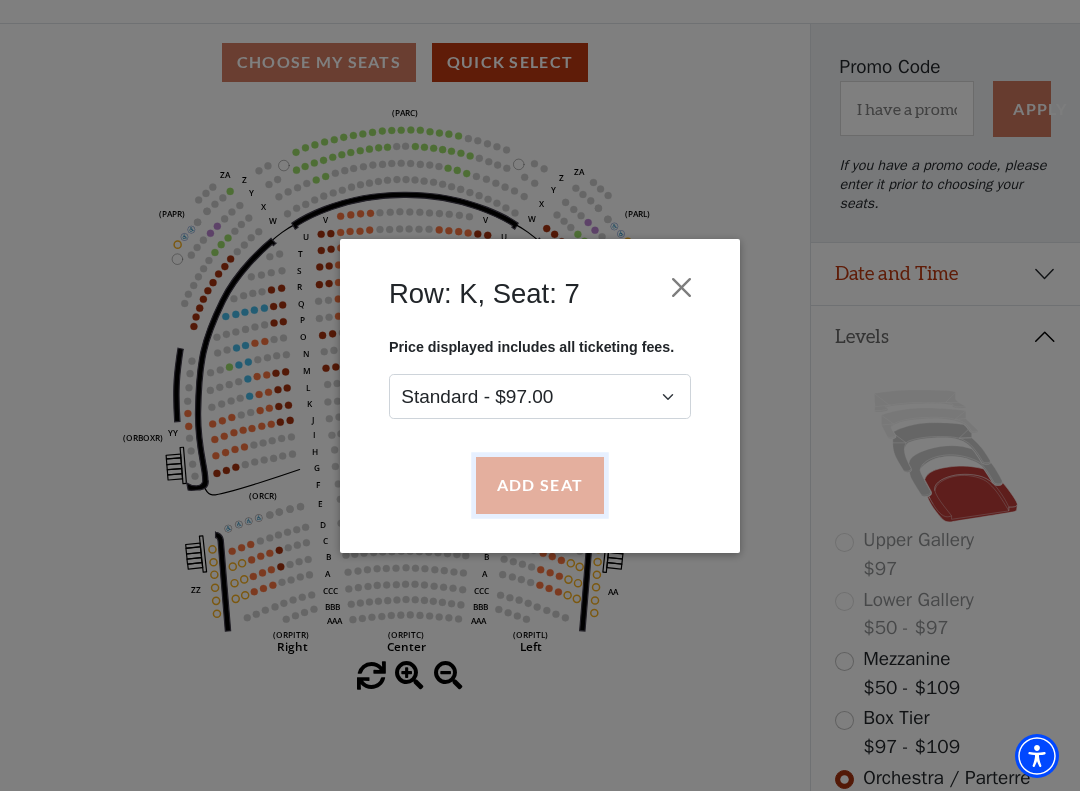 click on "Add Seat" at bounding box center (540, 485) 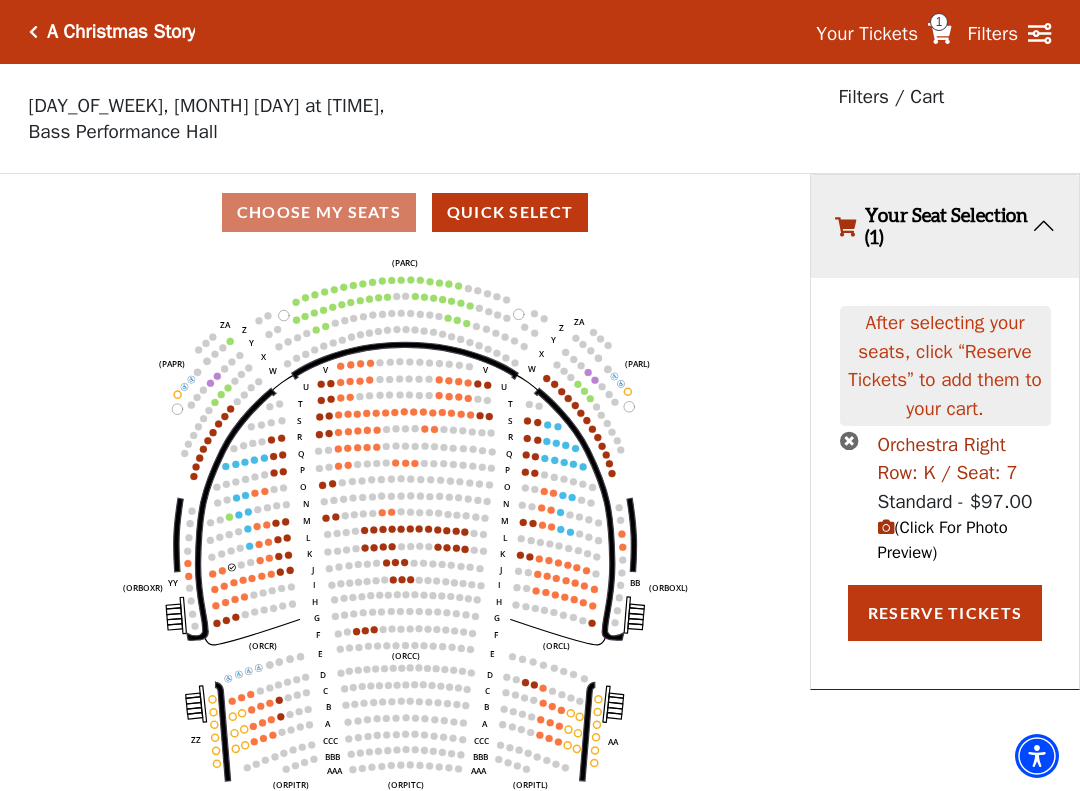 scroll, scrollTop: 48, scrollLeft: 0, axis: vertical 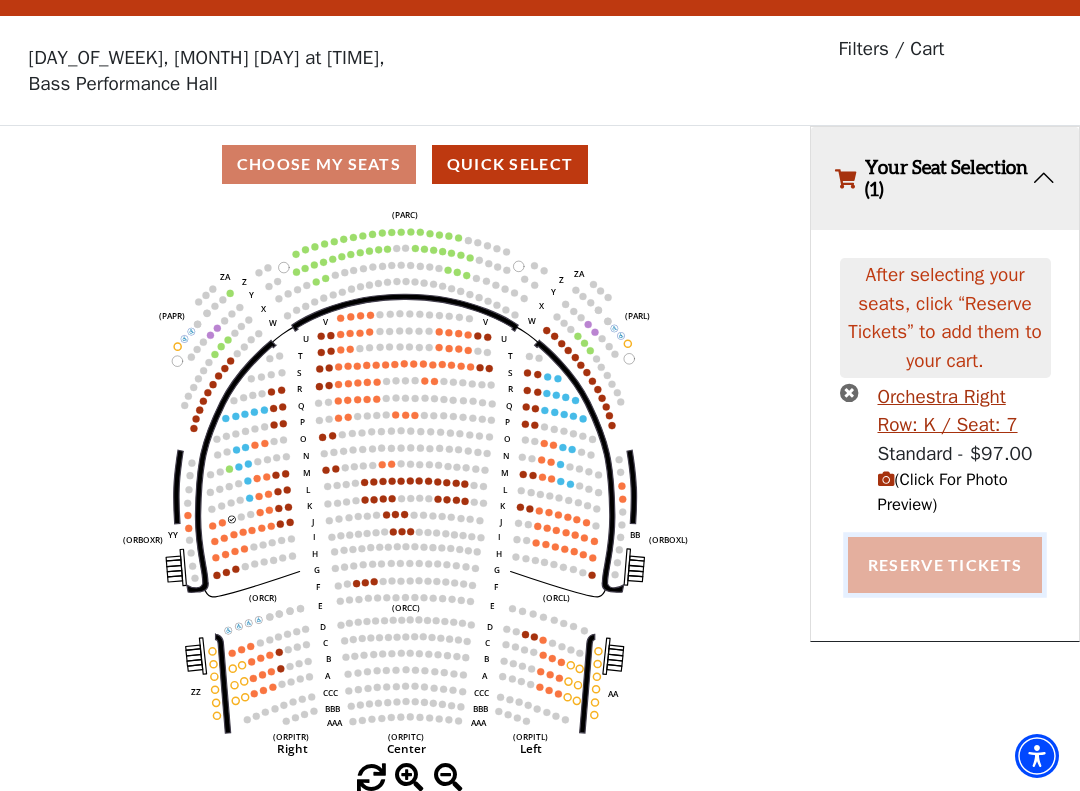 click on "Reserve Tickets" at bounding box center (945, 565) 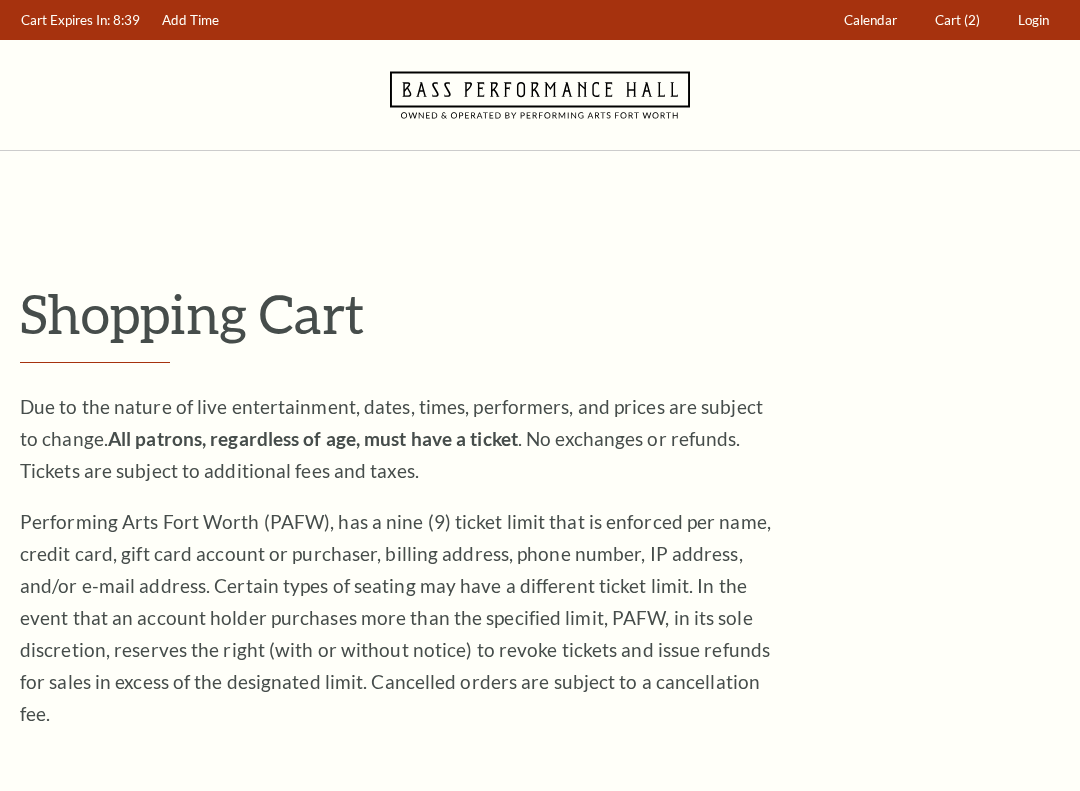 scroll, scrollTop: 0, scrollLeft: 0, axis: both 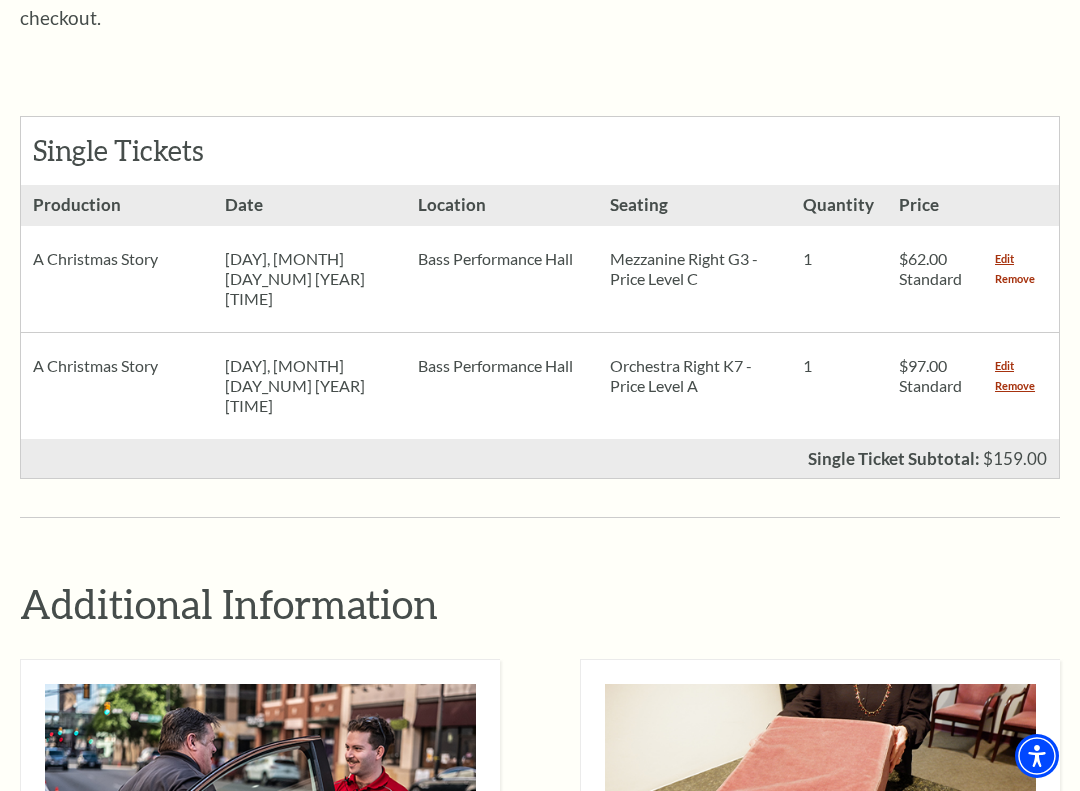 click on "Remove" at bounding box center (1015, 279) 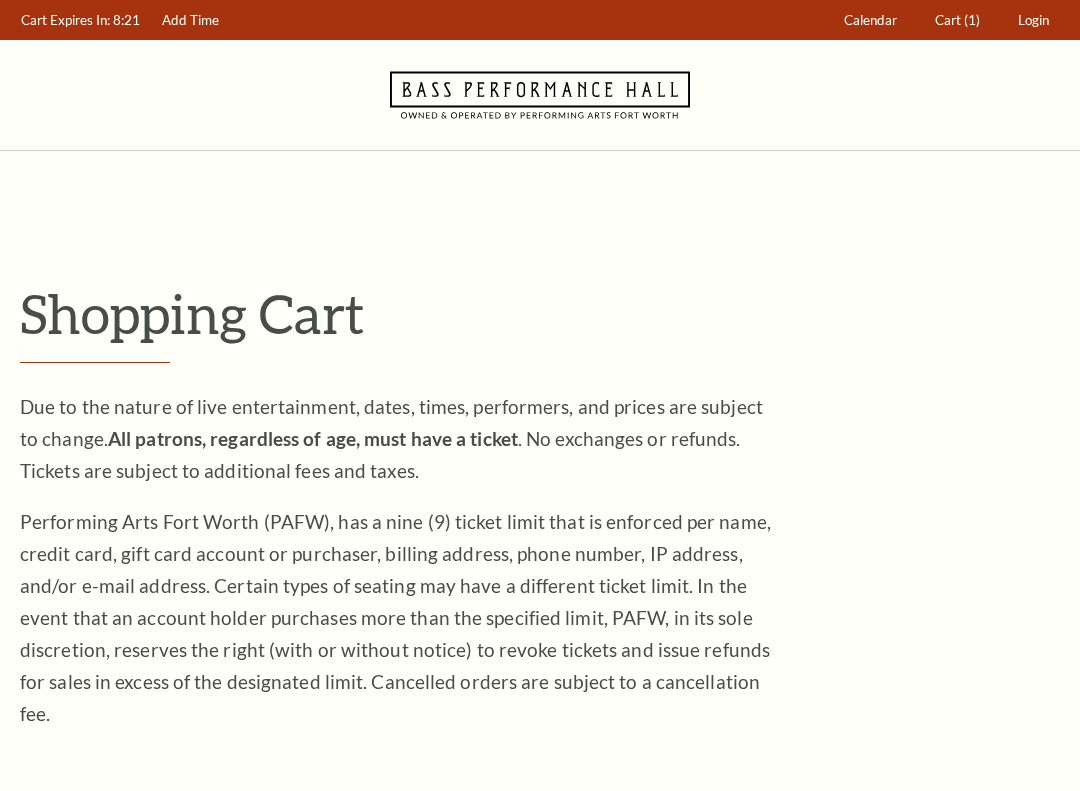 scroll, scrollTop: 0, scrollLeft: 0, axis: both 